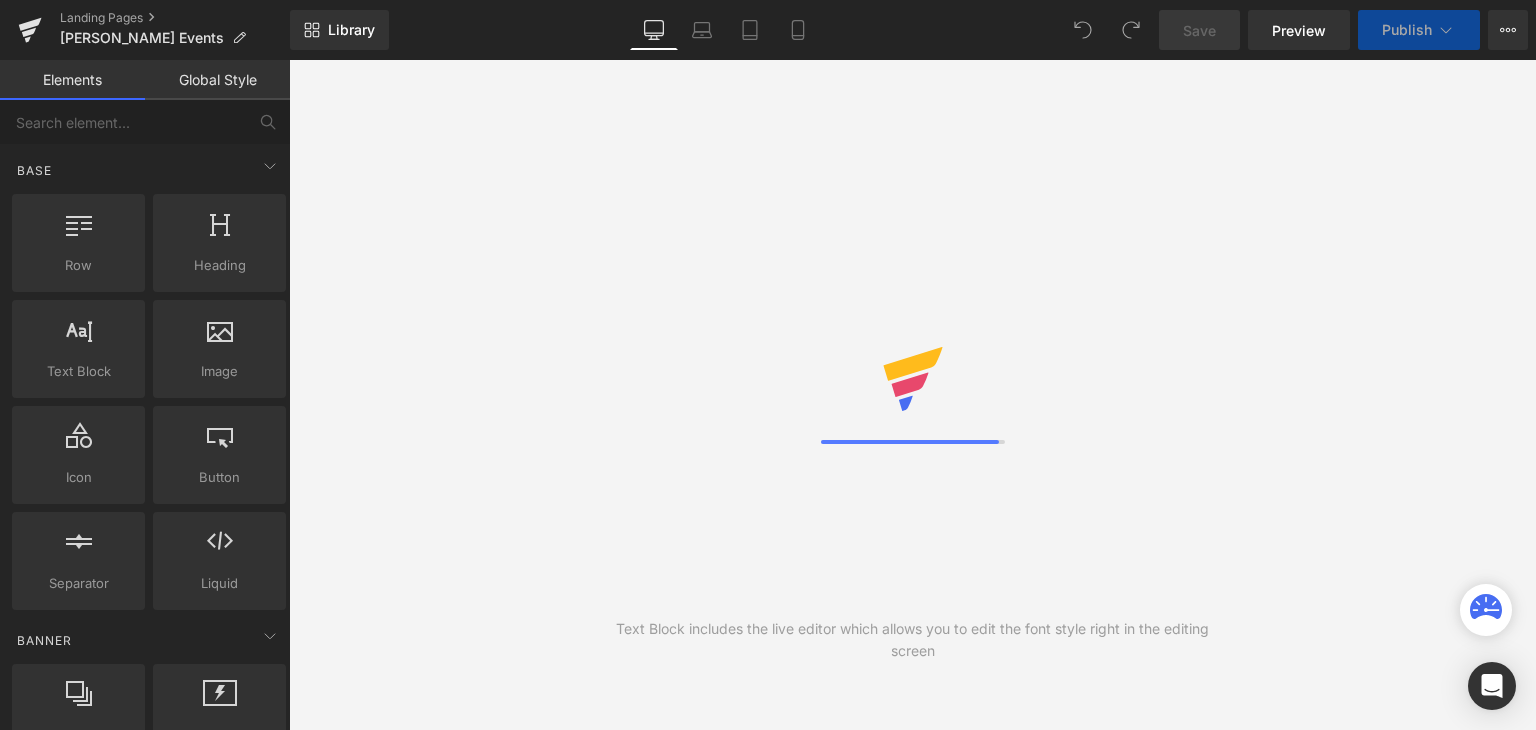 scroll, scrollTop: 0, scrollLeft: 0, axis: both 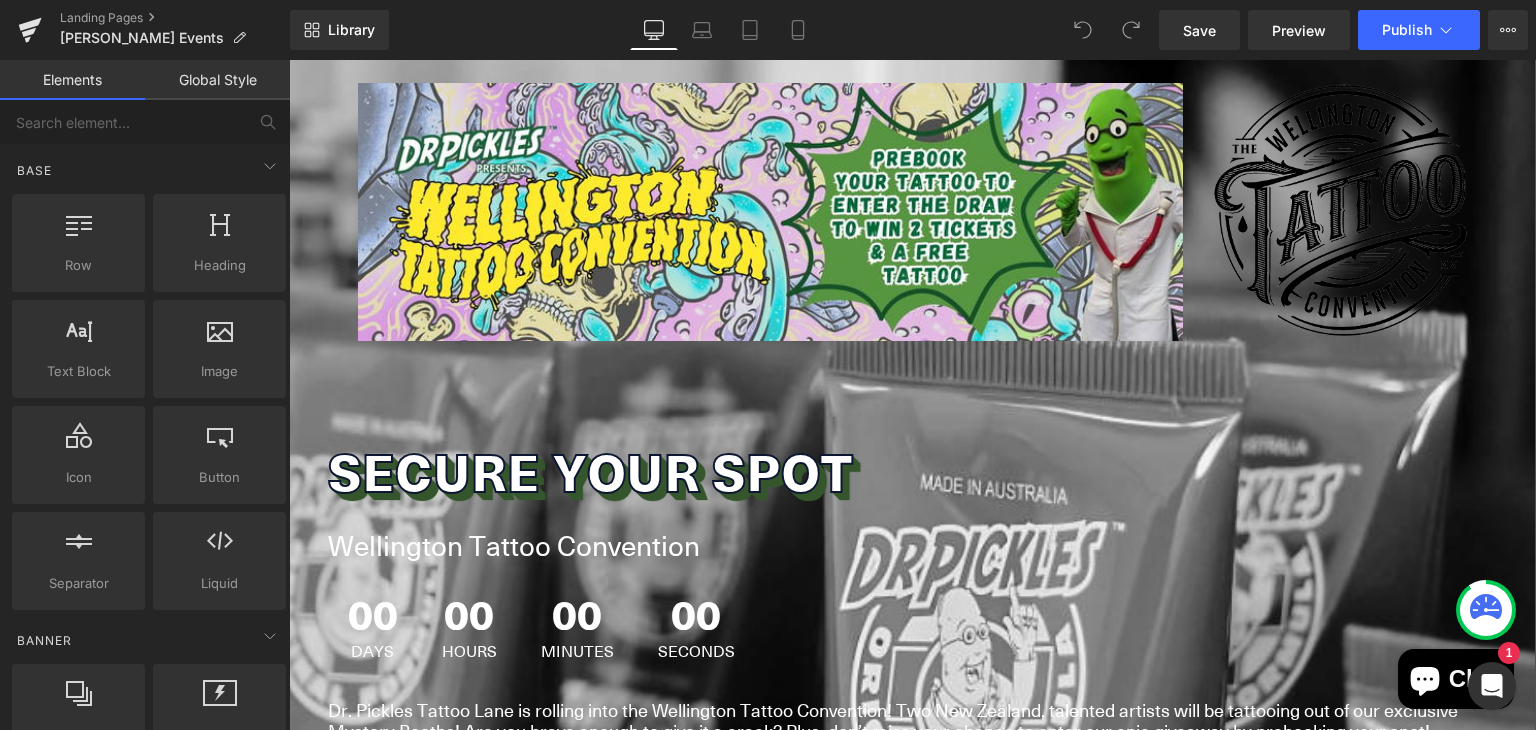 click on "Secure Your Spot" at bounding box center (913, 471) 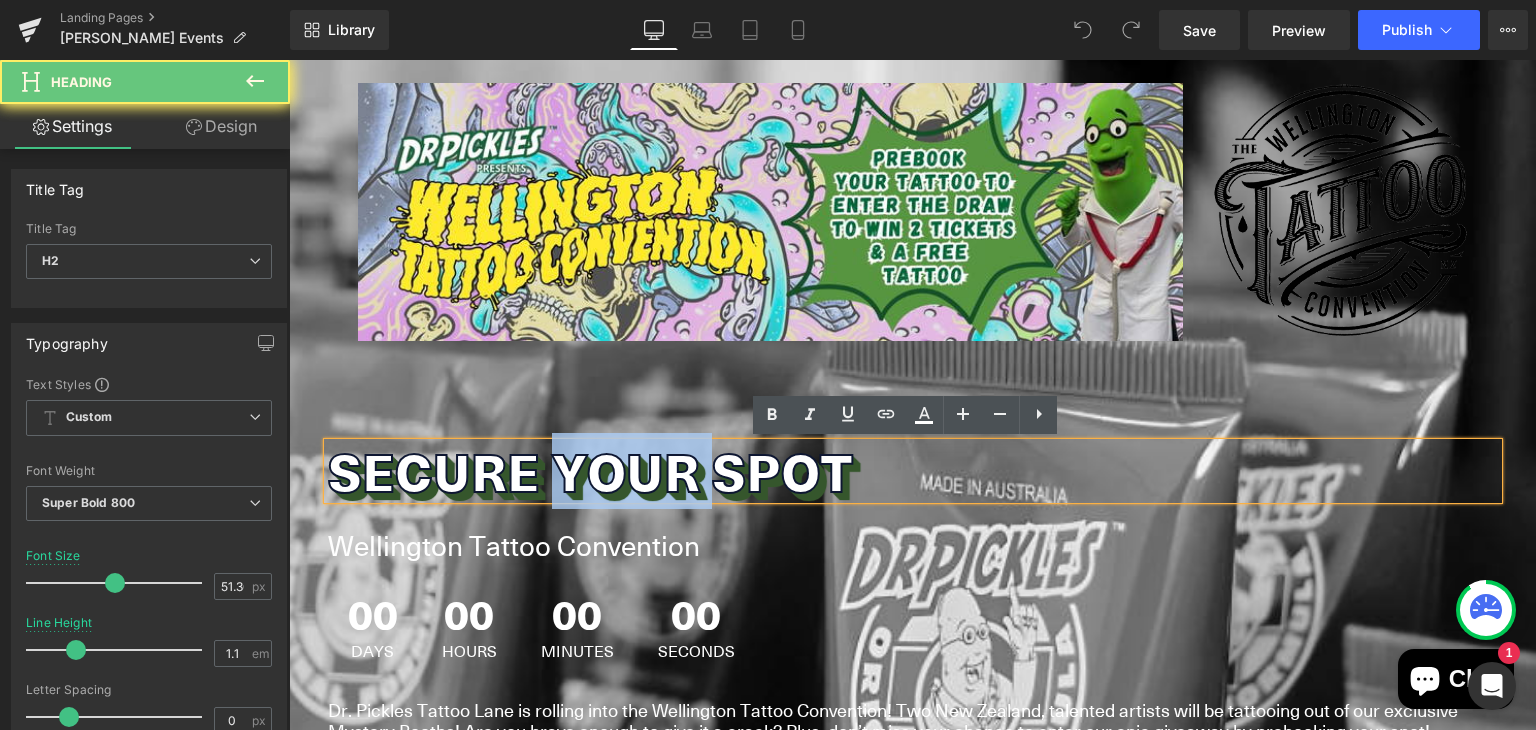 click on "Secure Your Spot" at bounding box center (913, 471) 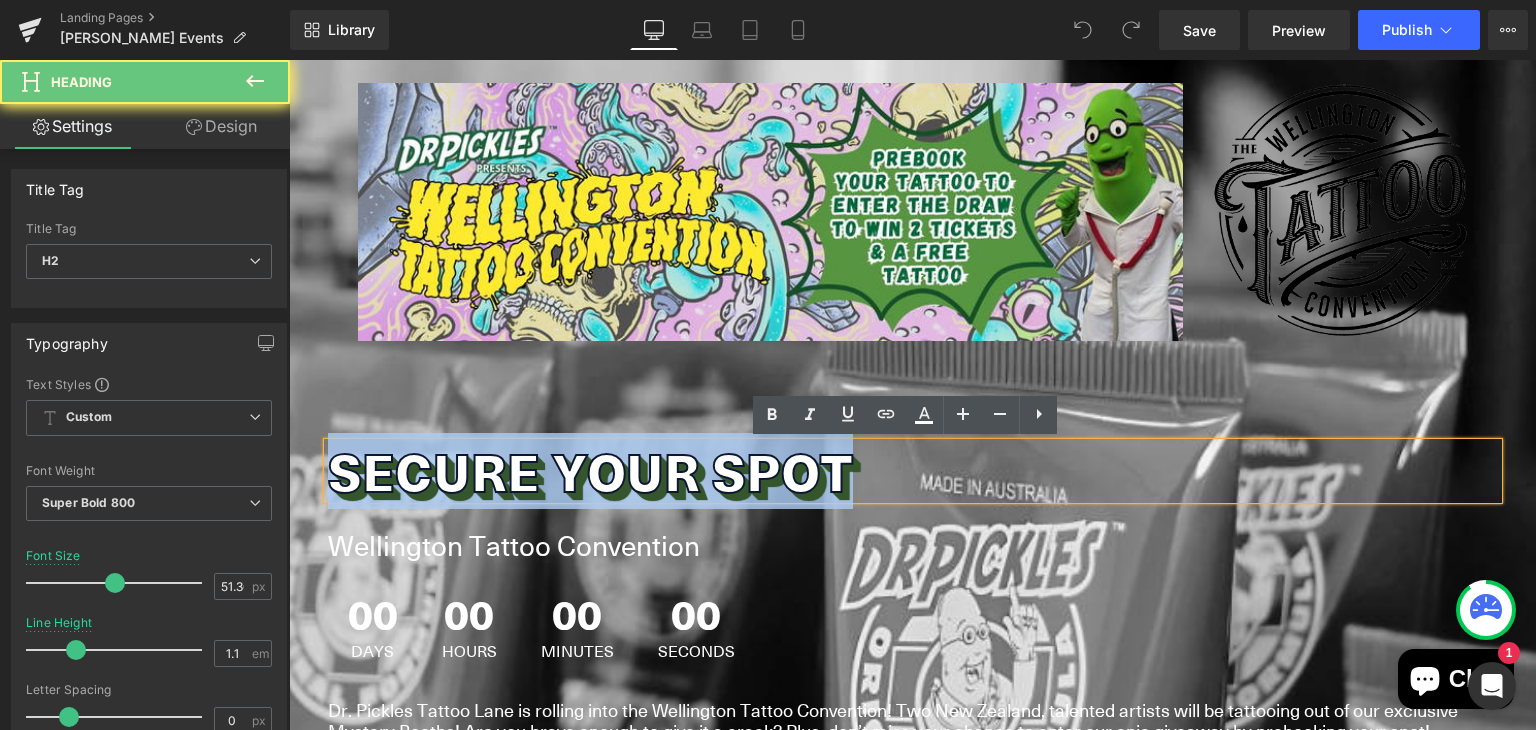 click on "Secure Your Spot" at bounding box center (913, 471) 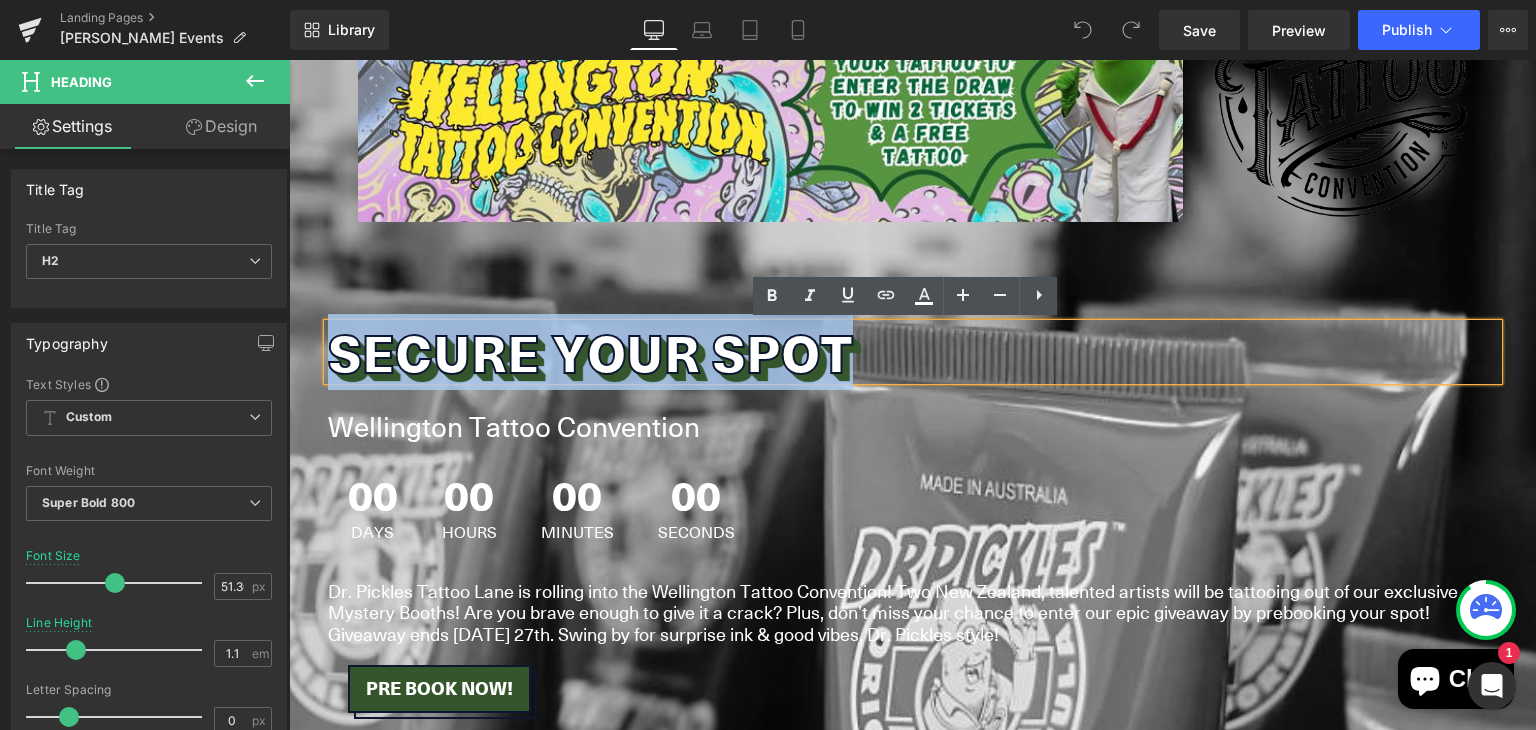 scroll, scrollTop: 448, scrollLeft: 0, axis: vertical 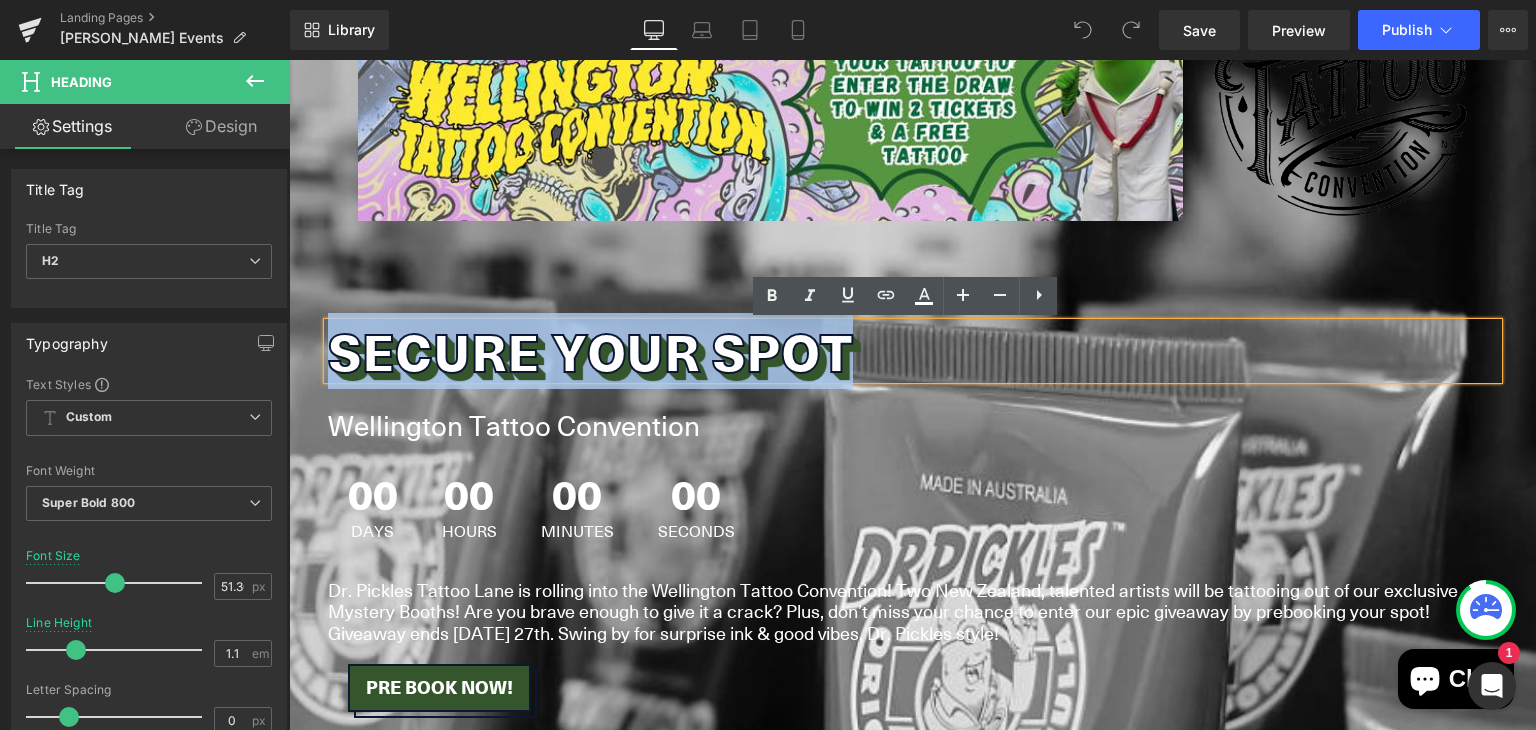 click on "Wellington Tattoo Convention" at bounding box center [913, 426] 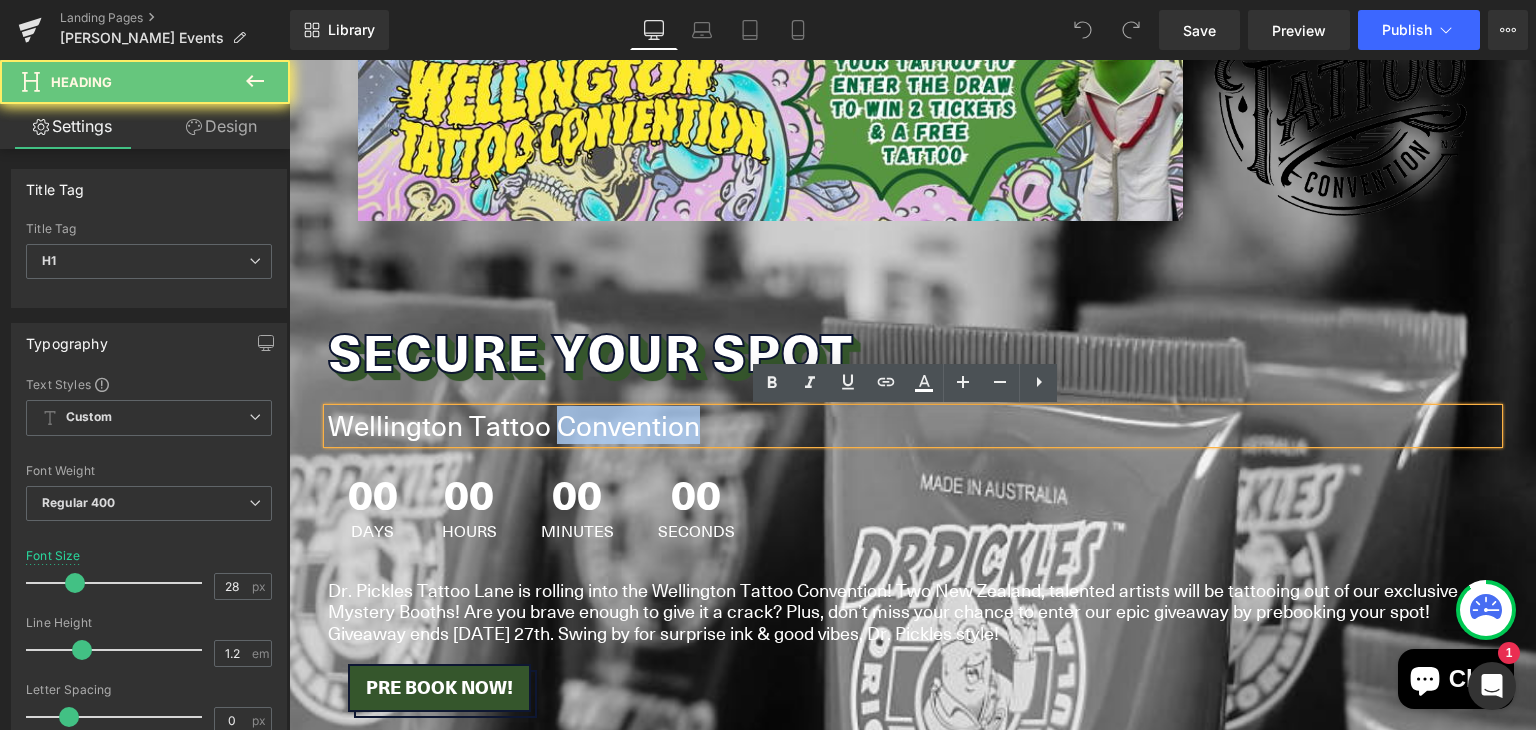 click on "Wellington Tattoo Convention" at bounding box center [913, 426] 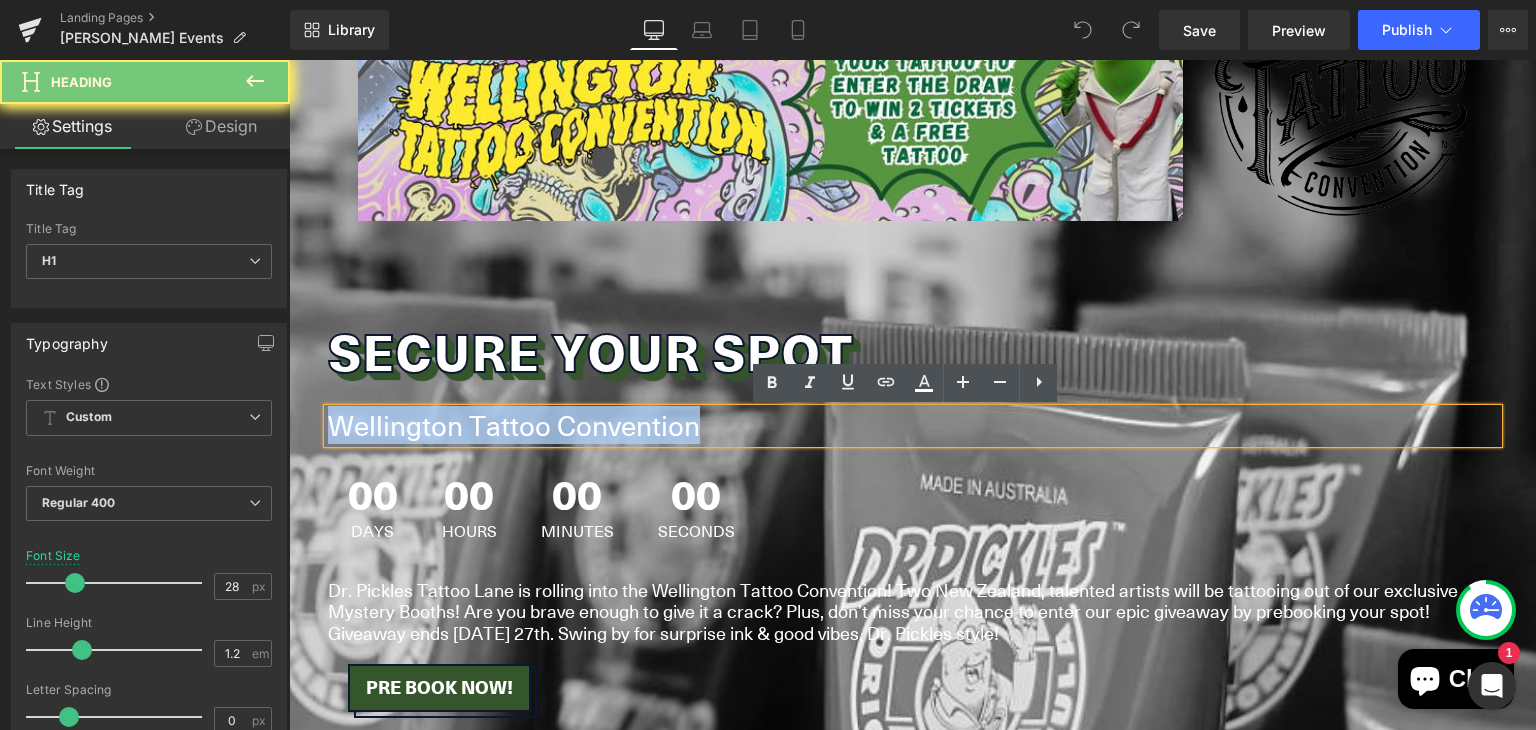 click on "Wellington Tattoo Convention" at bounding box center [913, 426] 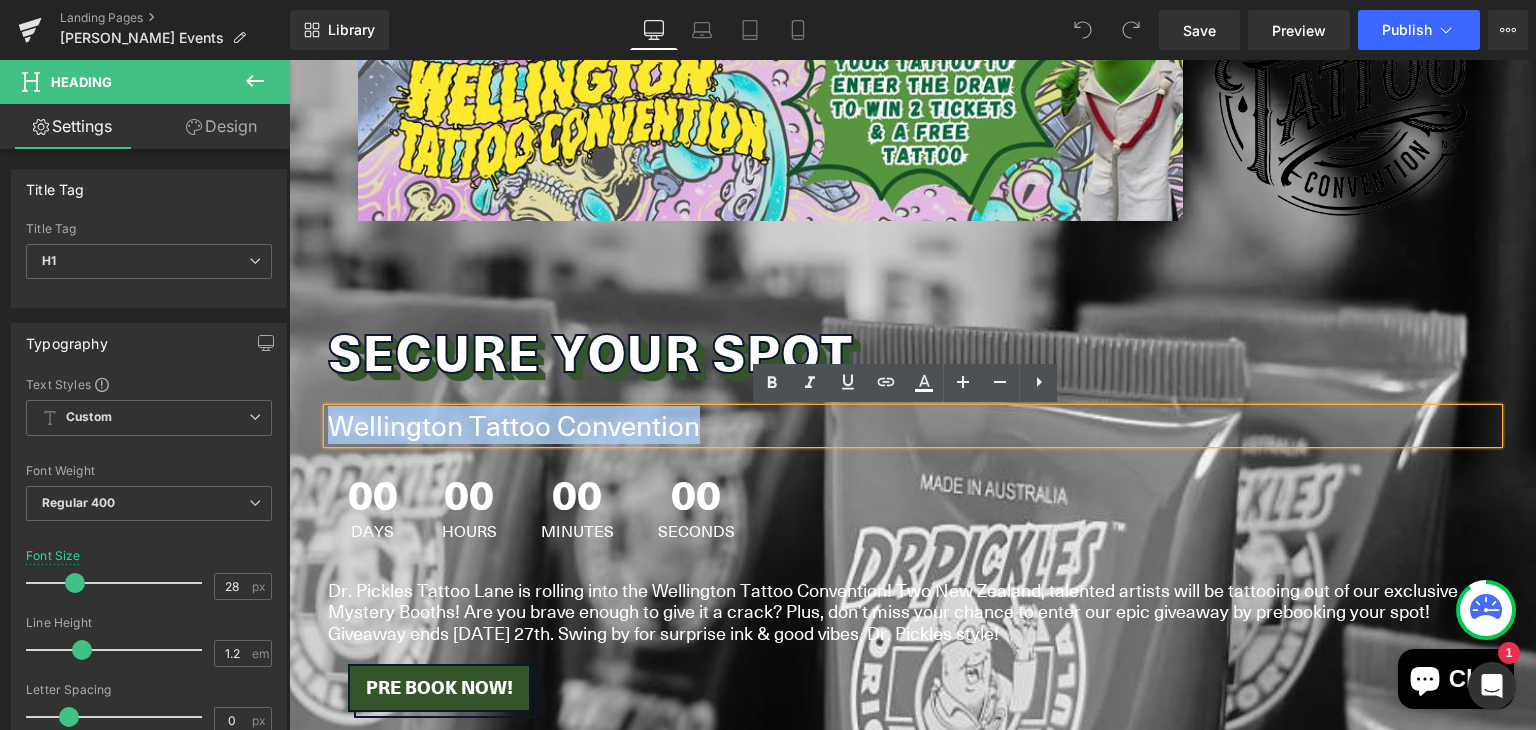 type 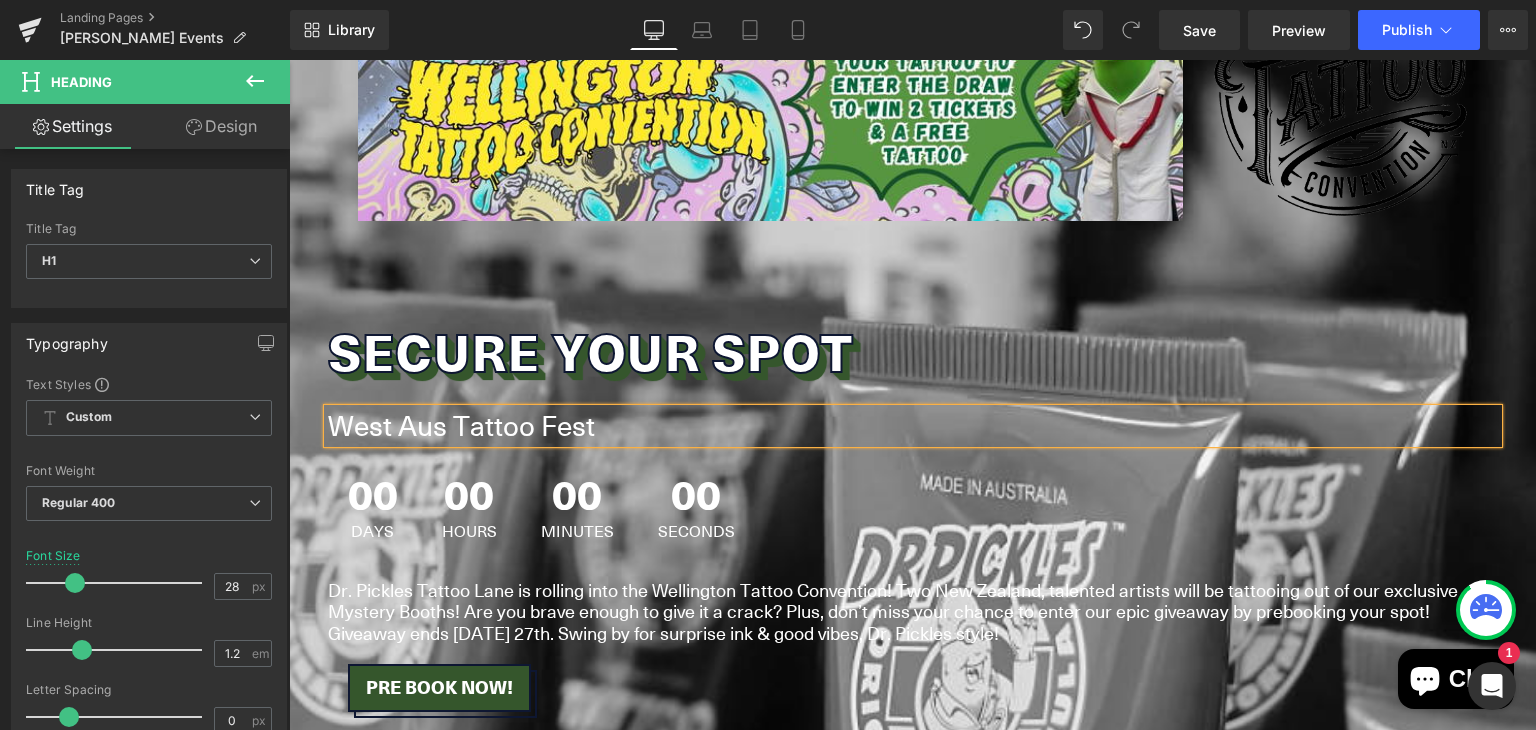 click on "00 Hours" at bounding box center (469, 506) 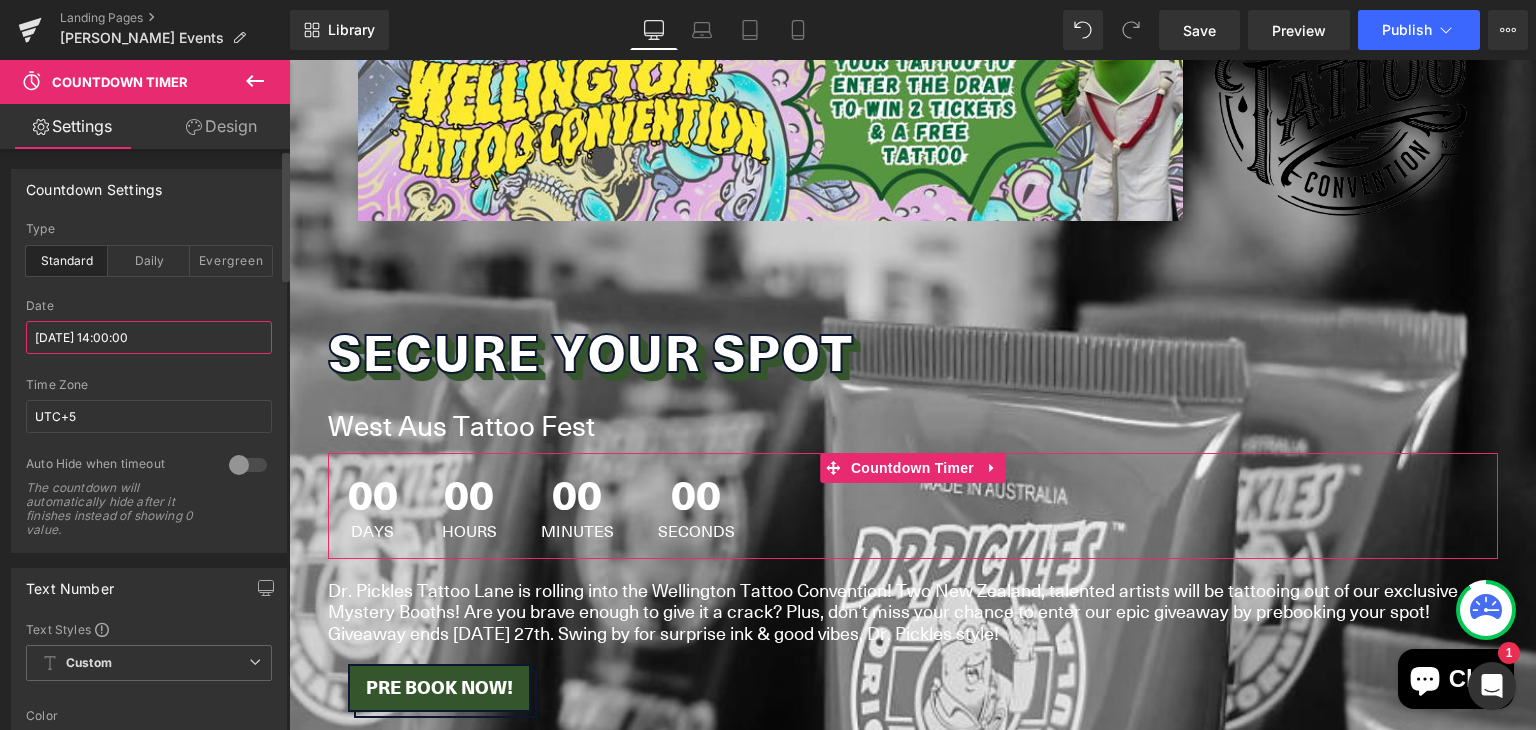 click on "[DATE] 14:00:00" at bounding box center [149, 337] 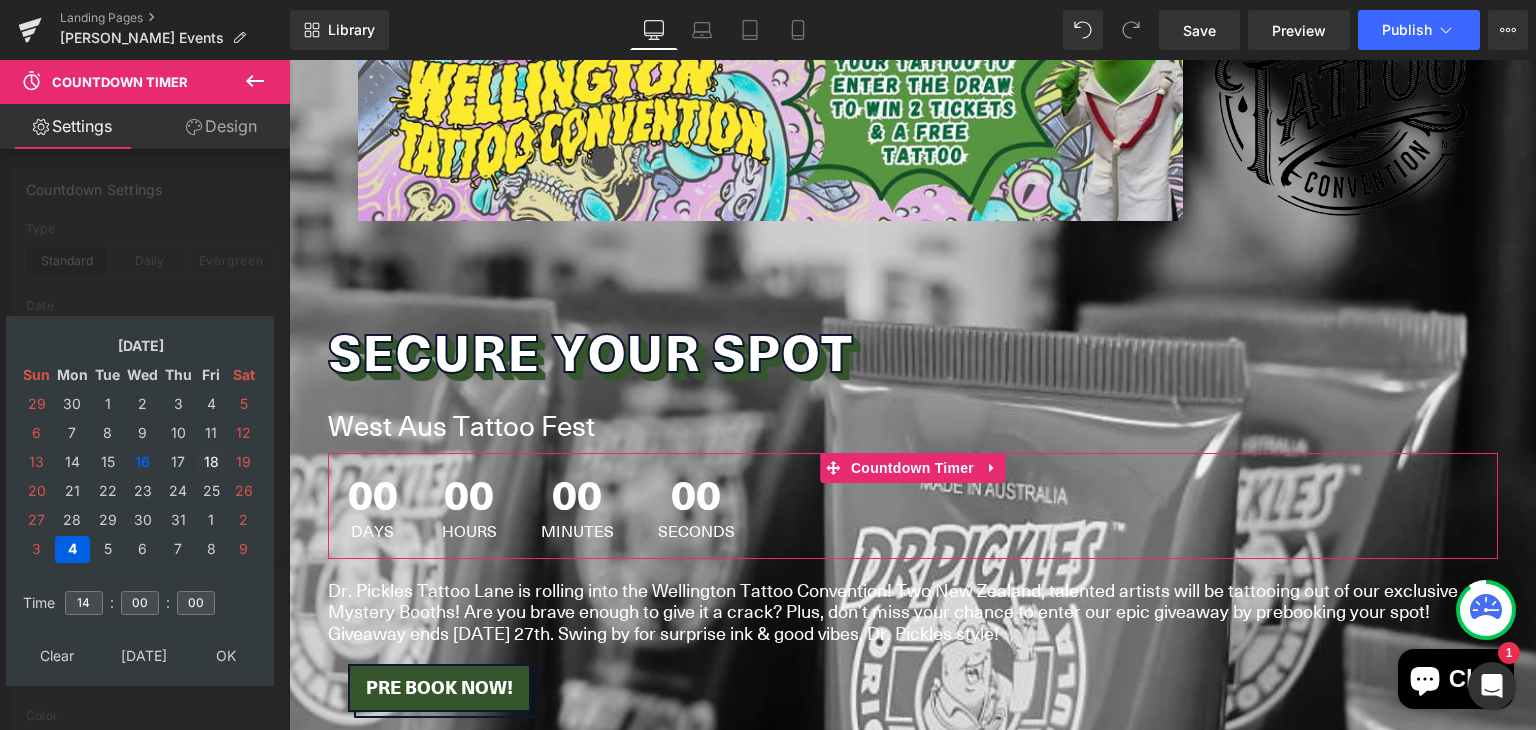 click on "18" at bounding box center [211, 462] 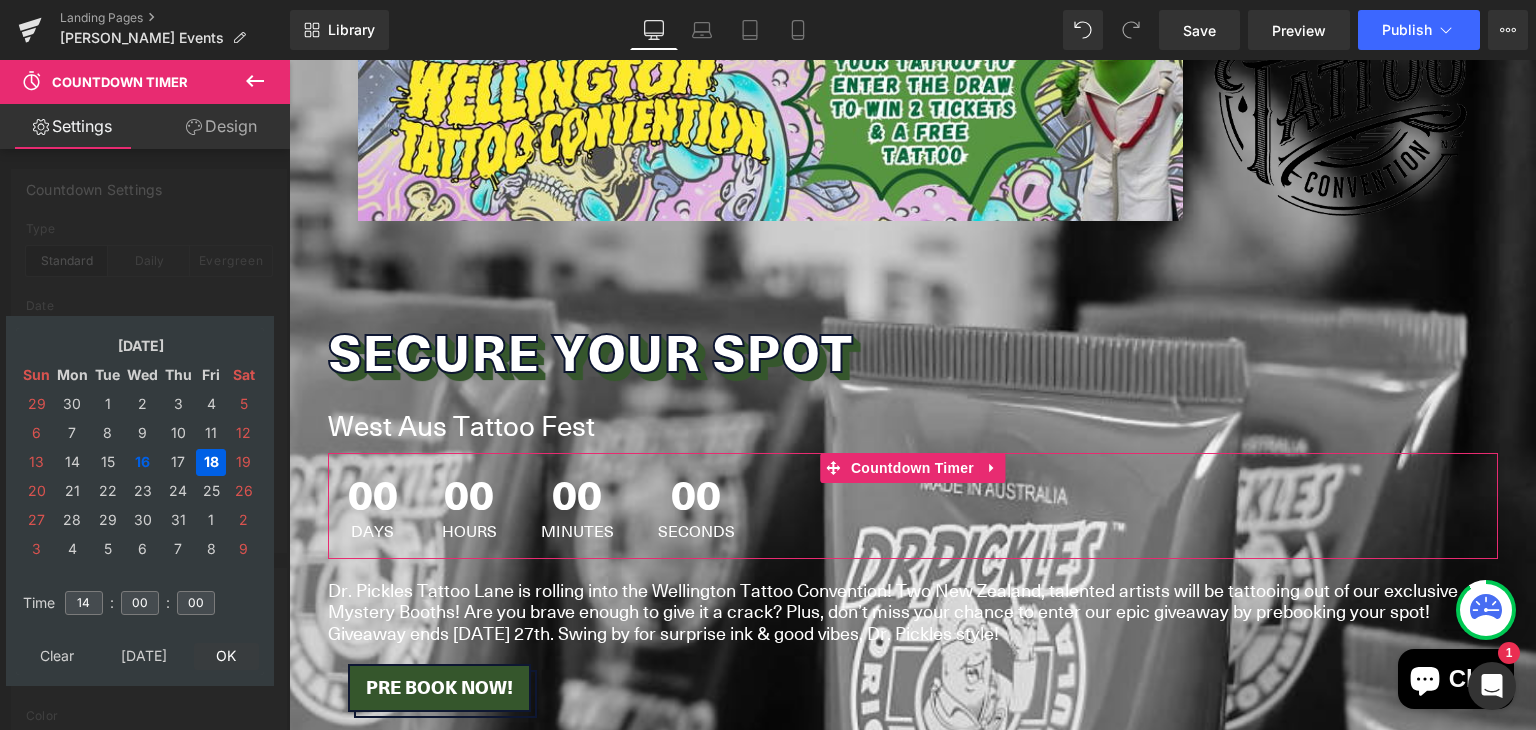 type on "[DATE] 14:00:00" 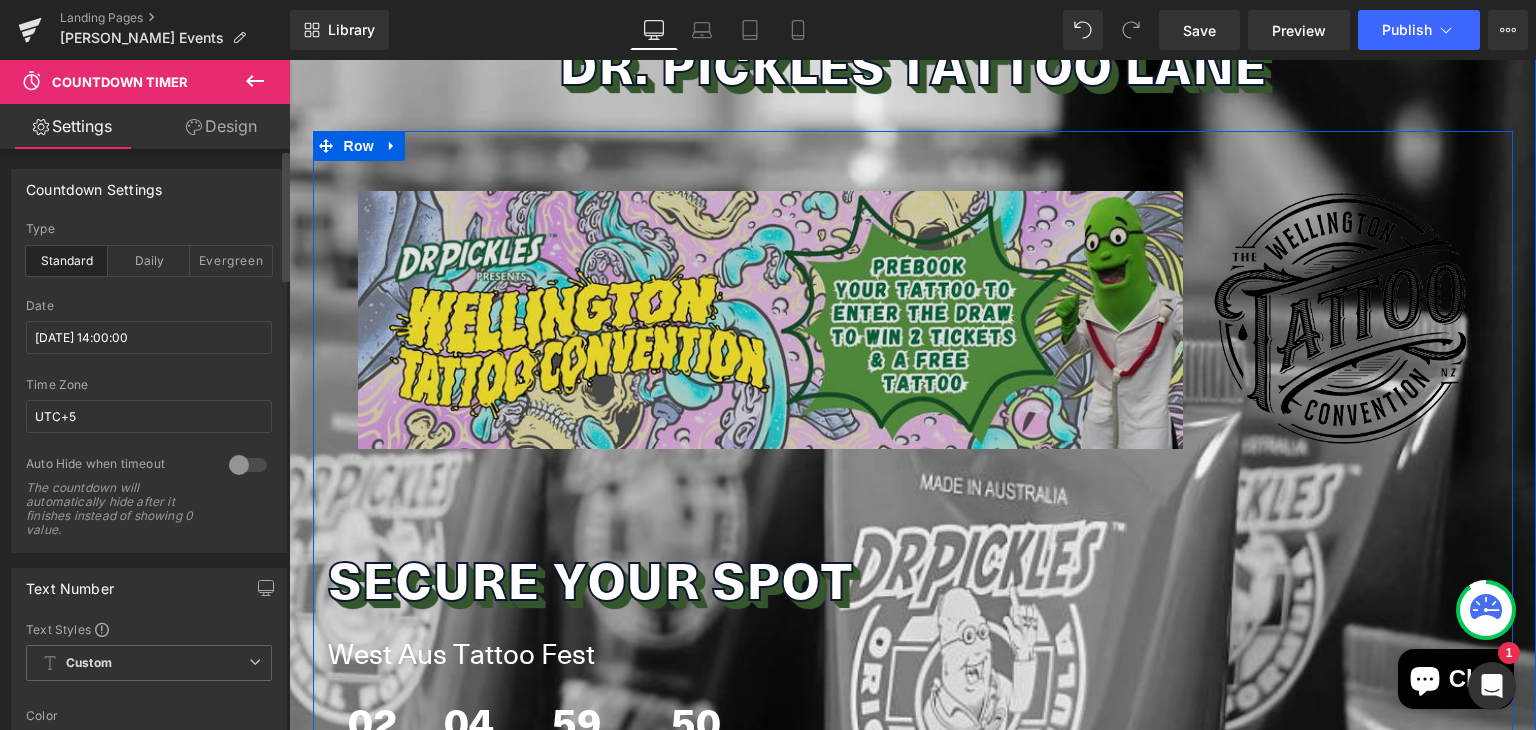 scroll, scrollTop: 208, scrollLeft: 0, axis: vertical 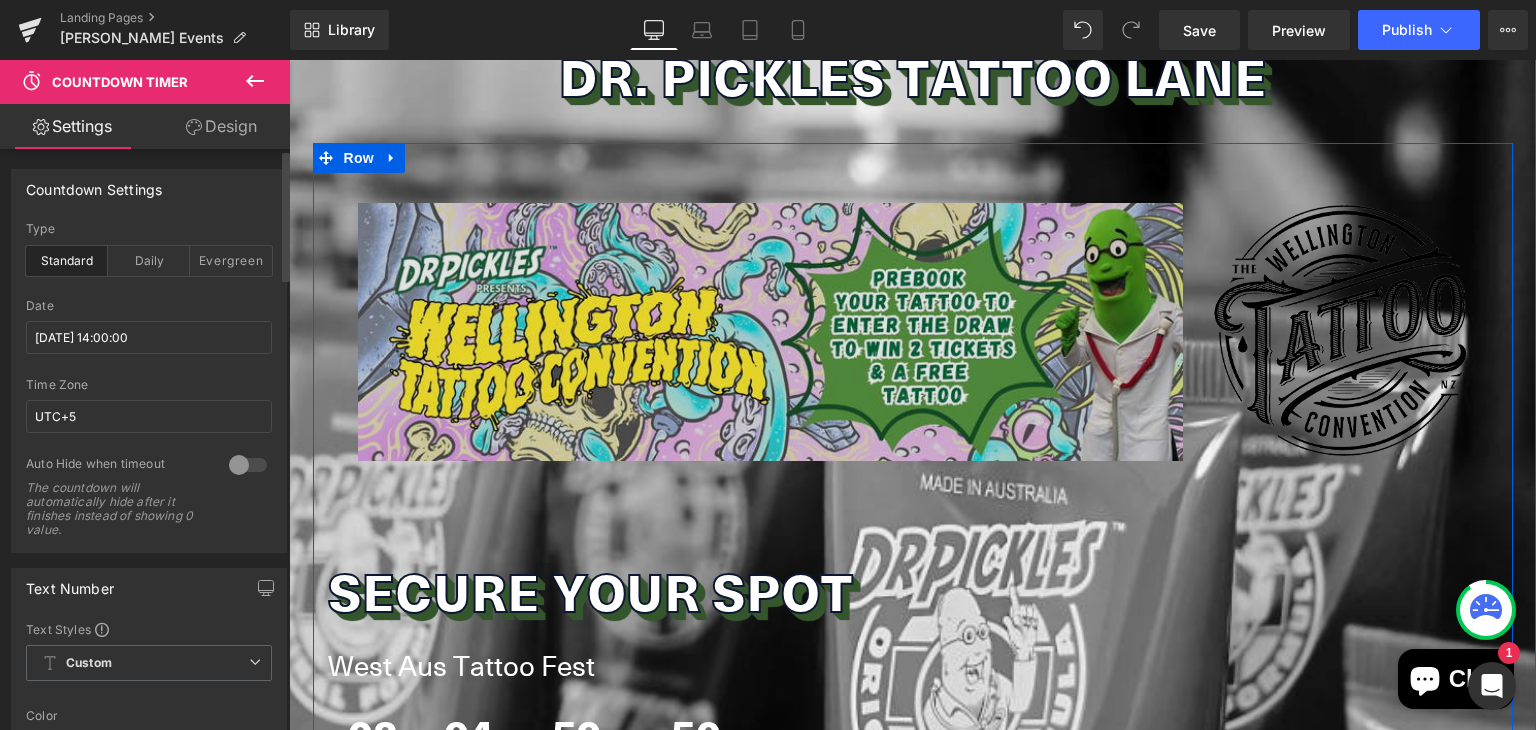 click on "Image" at bounding box center [770, 332] 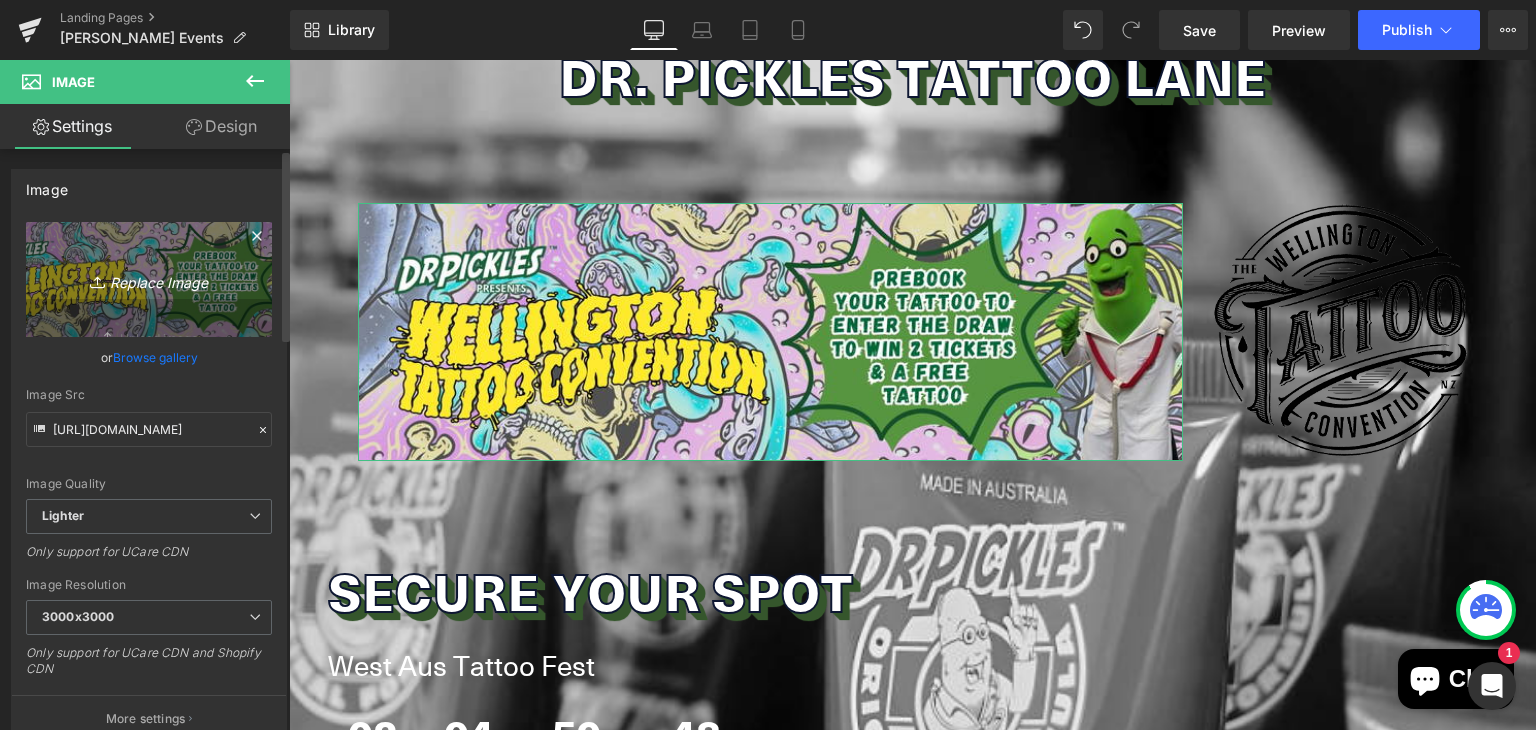 click on "Replace Image" at bounding box center [149, 279] 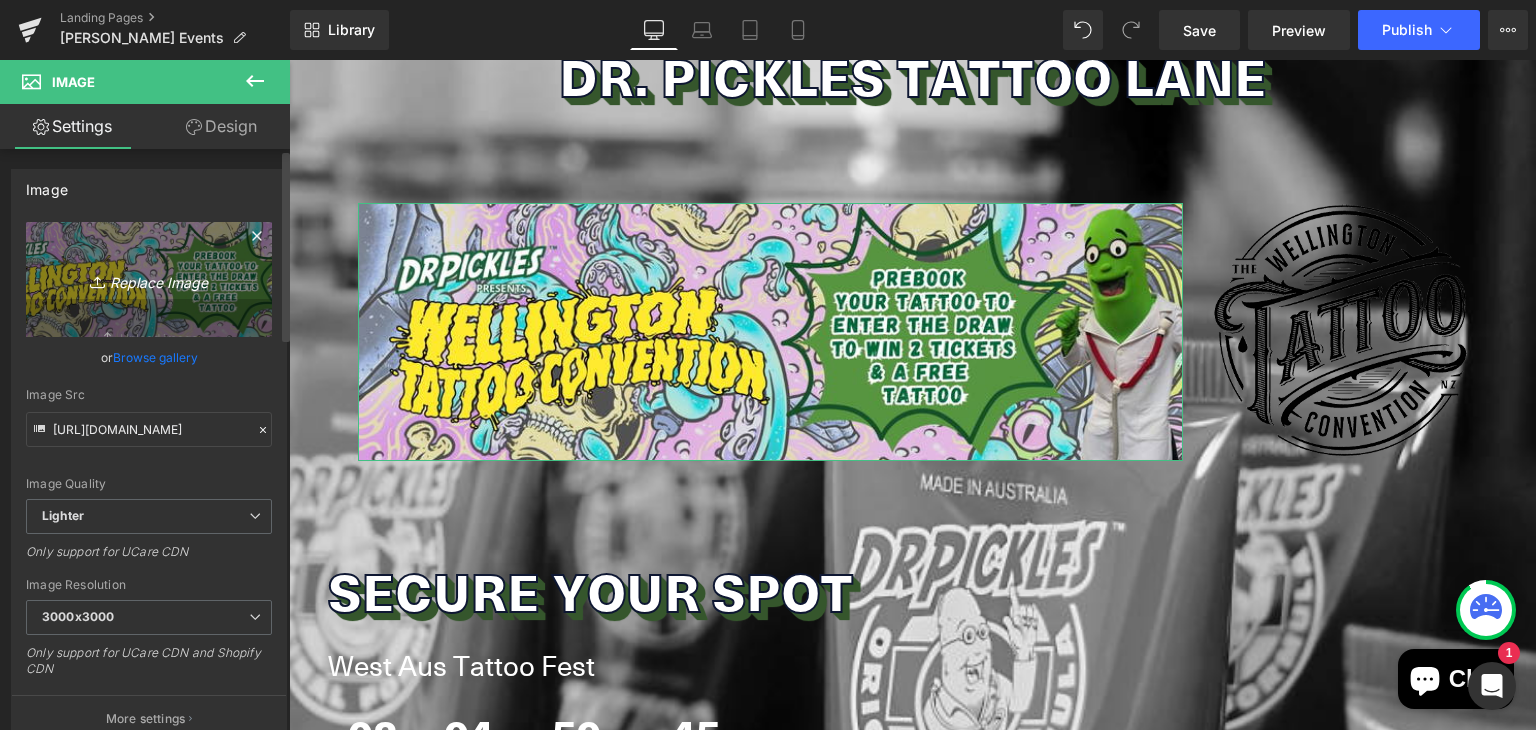 type on "C:\fakepath\https___[DOMAIN_NAME]_images_1015812313_2738903403471_1_original (1).avif" 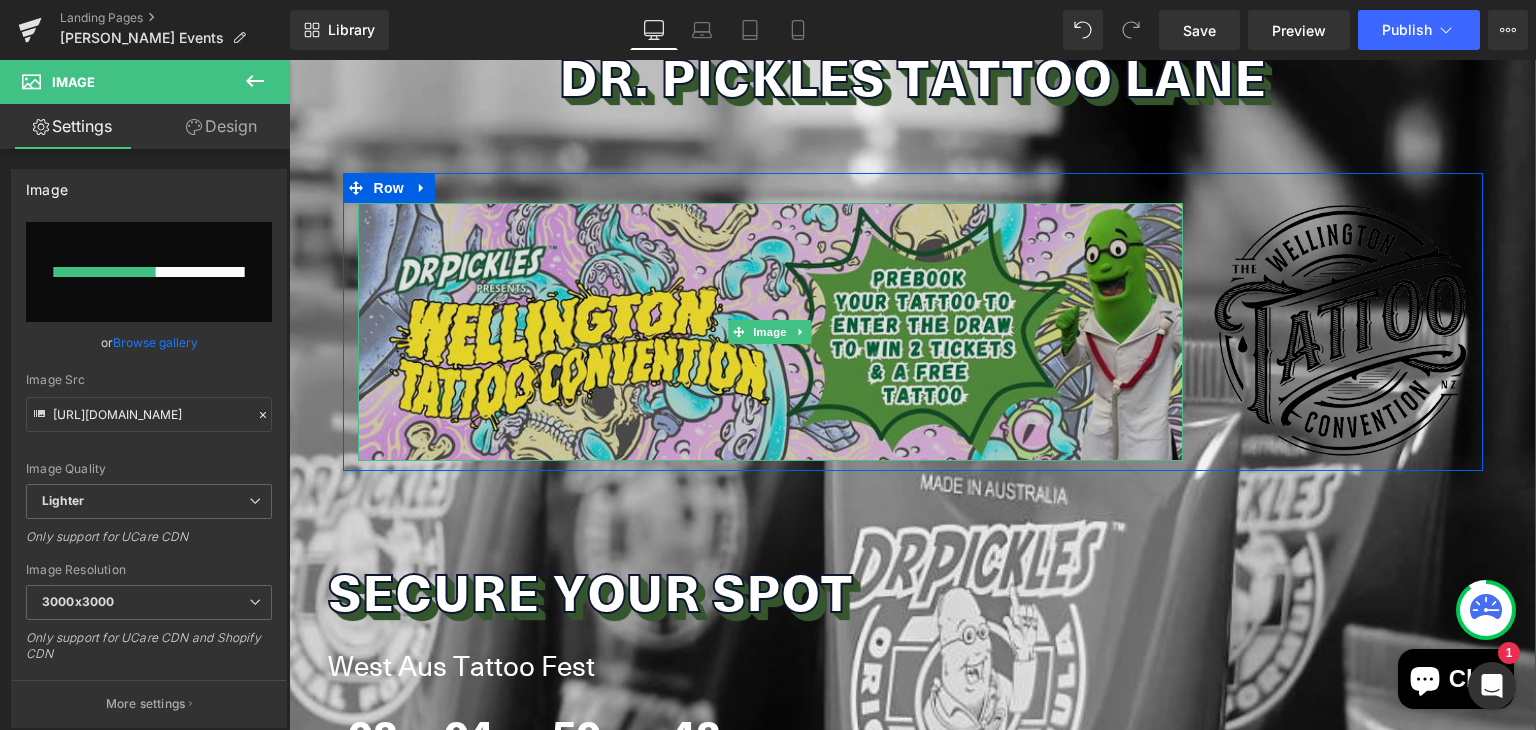 type 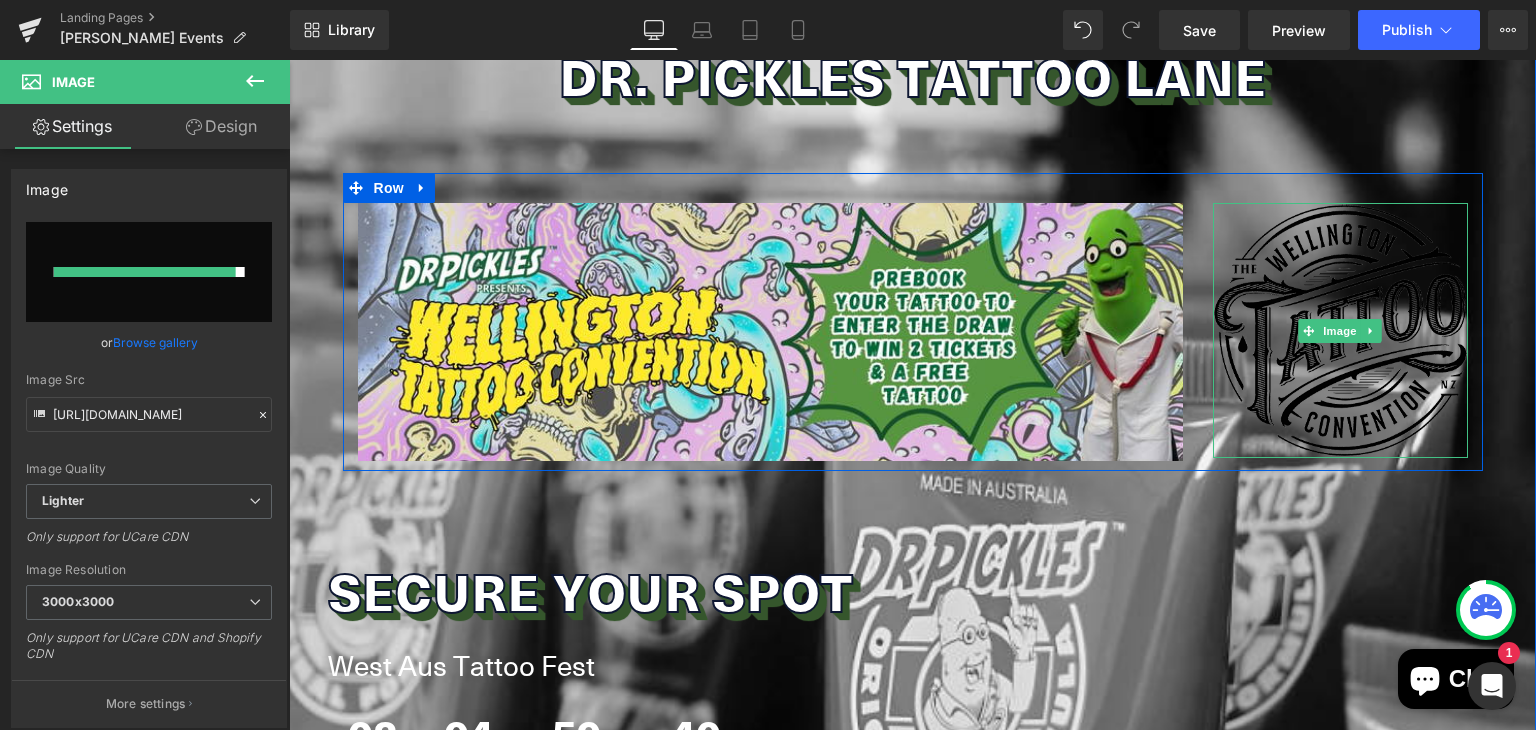 type on "[URL][DOMAIN_NAME][DOMAIN_NAME]" 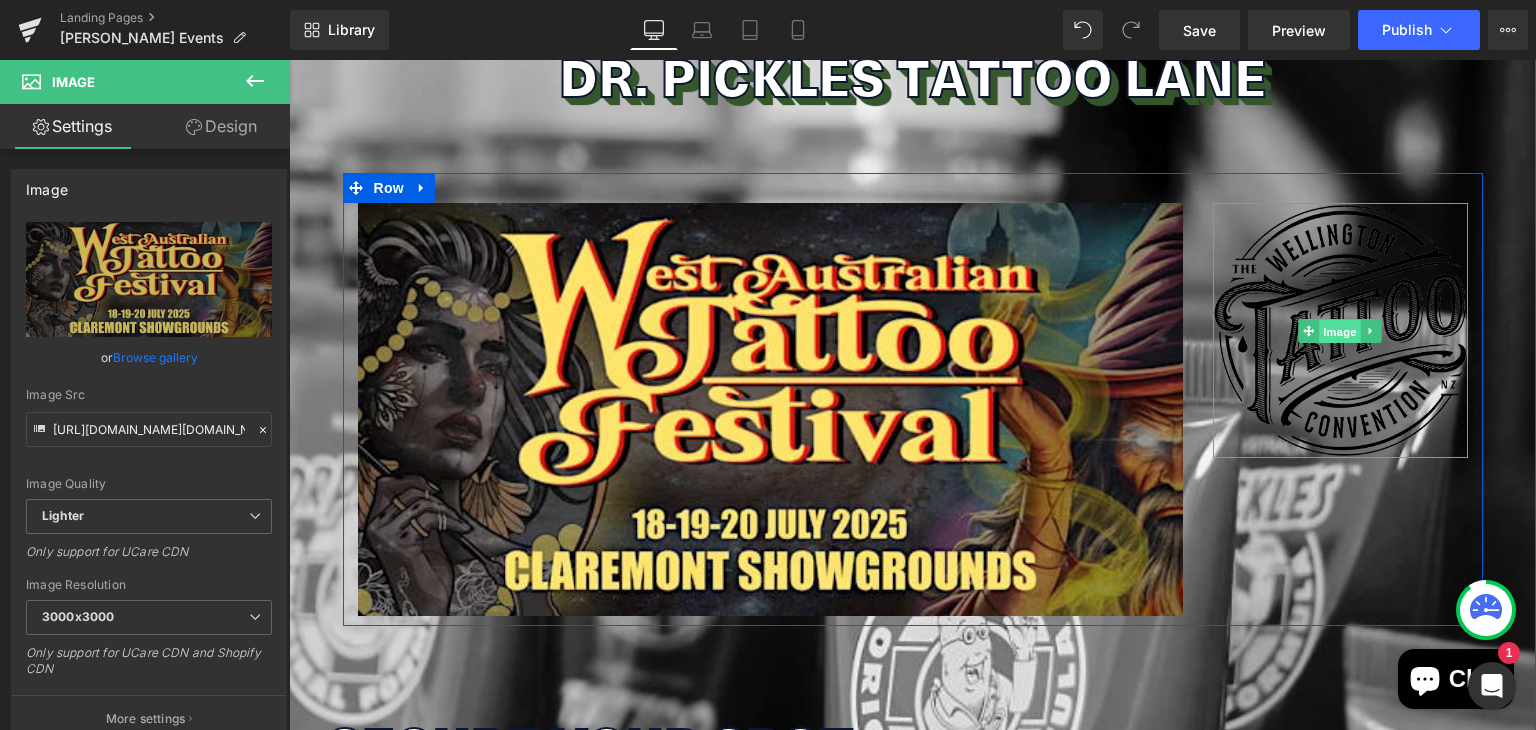 click on "Image" at bounding box center [1340, 332] 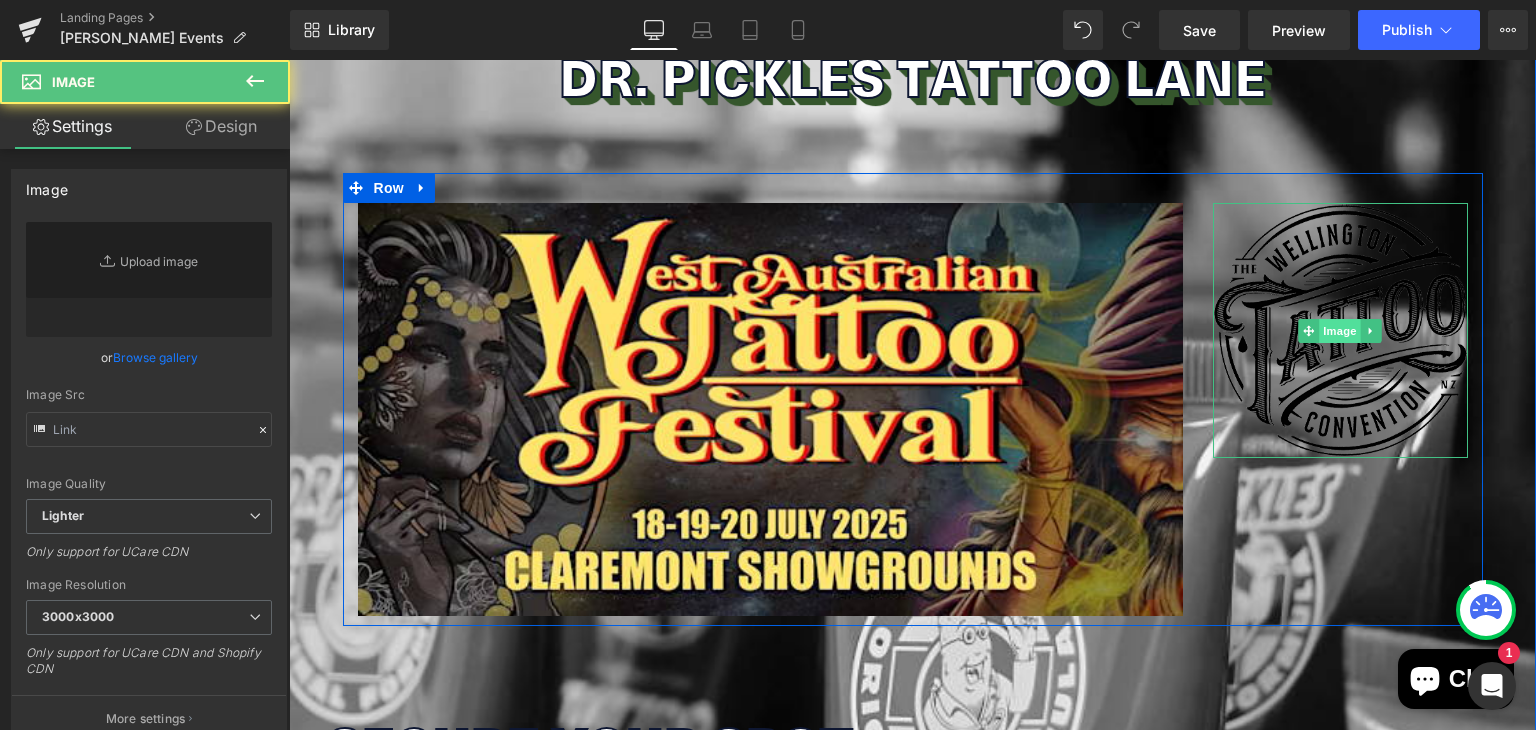 type on "[URL][DOMAIN_NAME]" 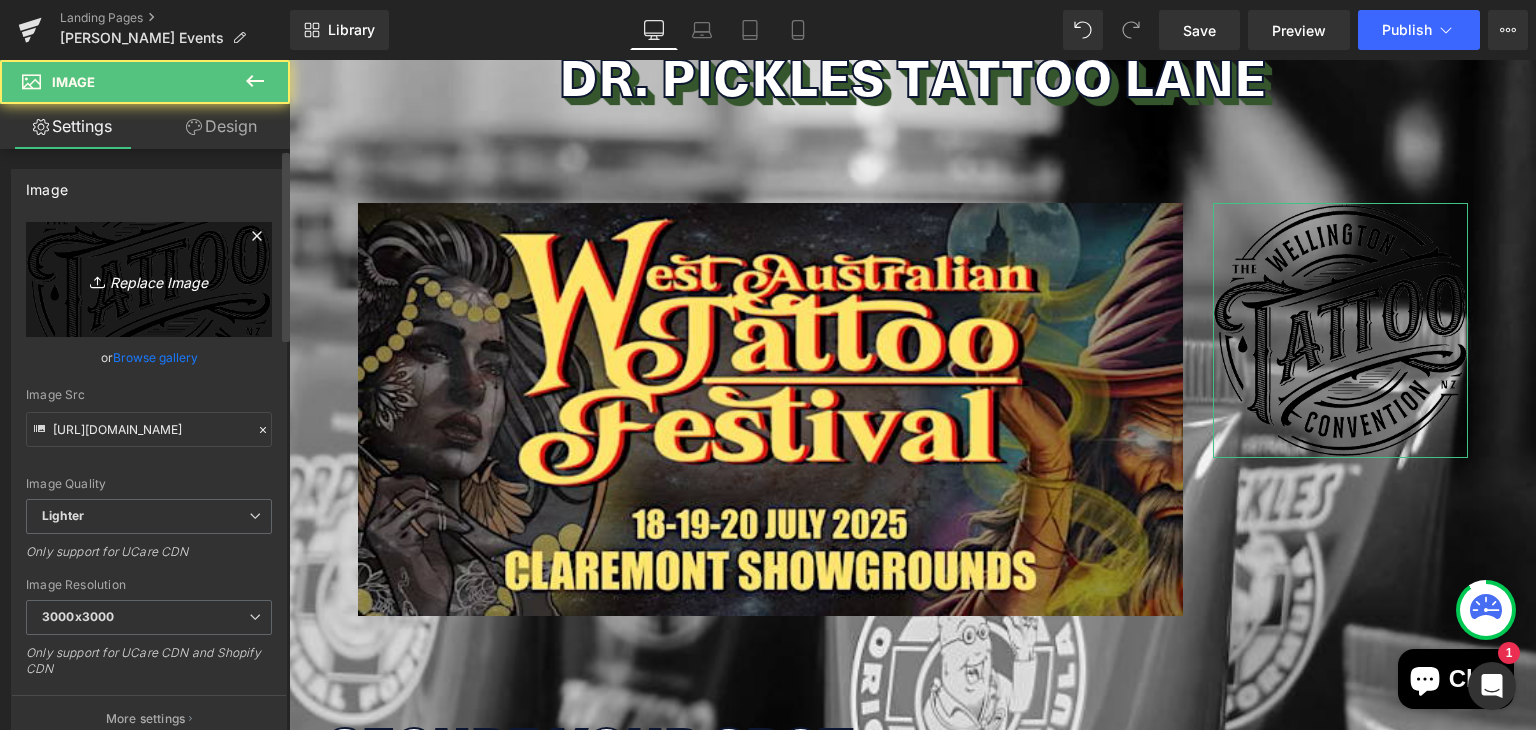 click on "Replace Image" at bounding box center (149, 279) 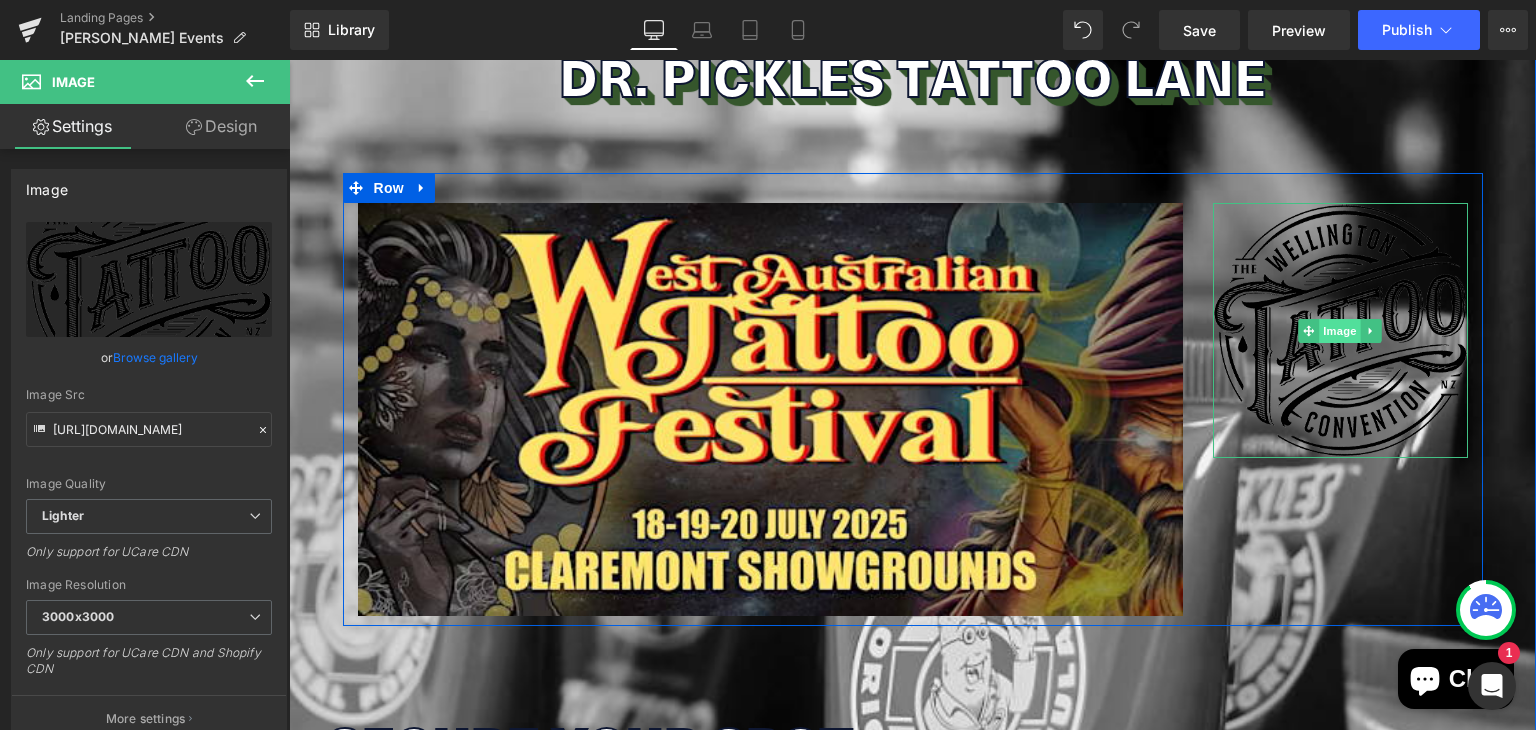 click on "Image" at bounding box center [1340, 331] 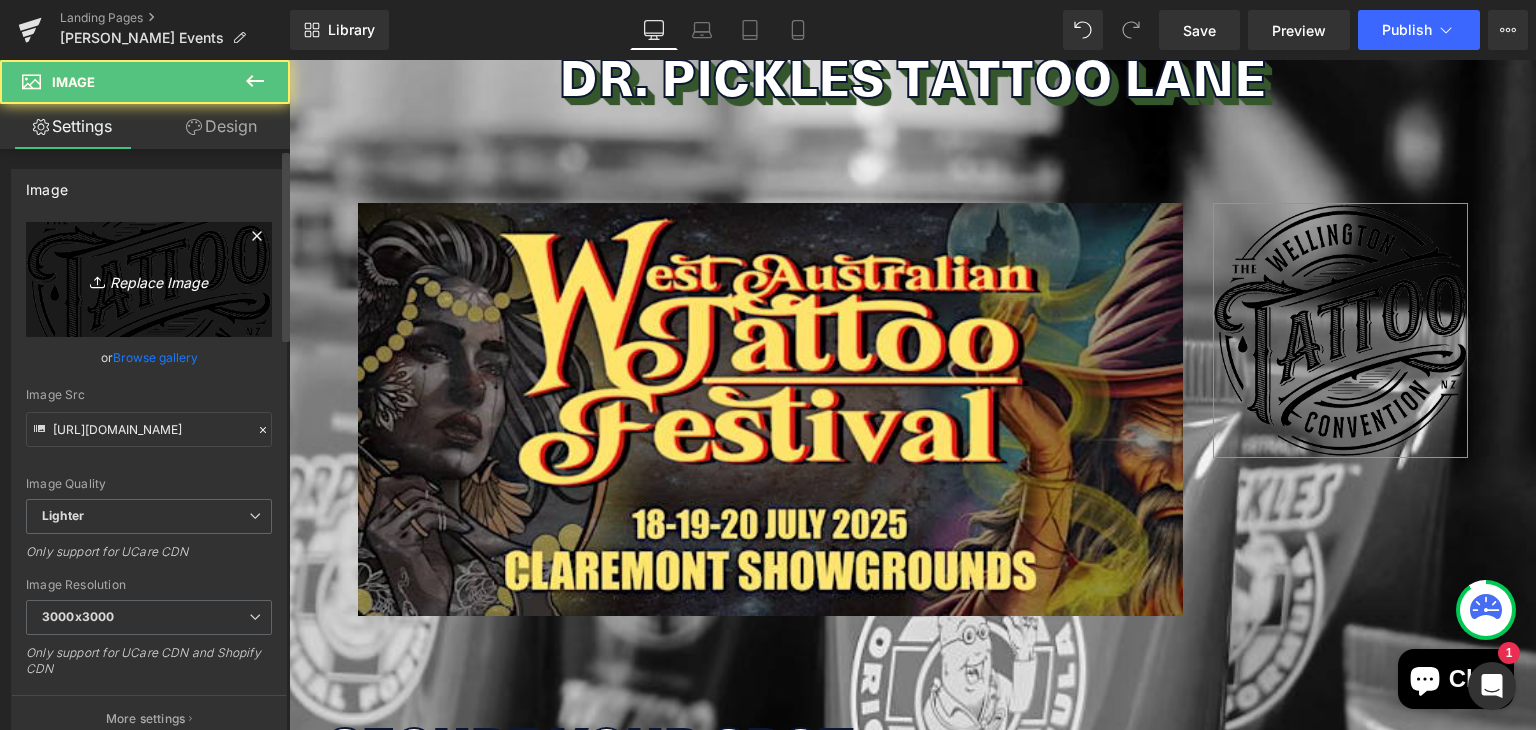 click on "Replace Image" at bounding box center (149, 279) 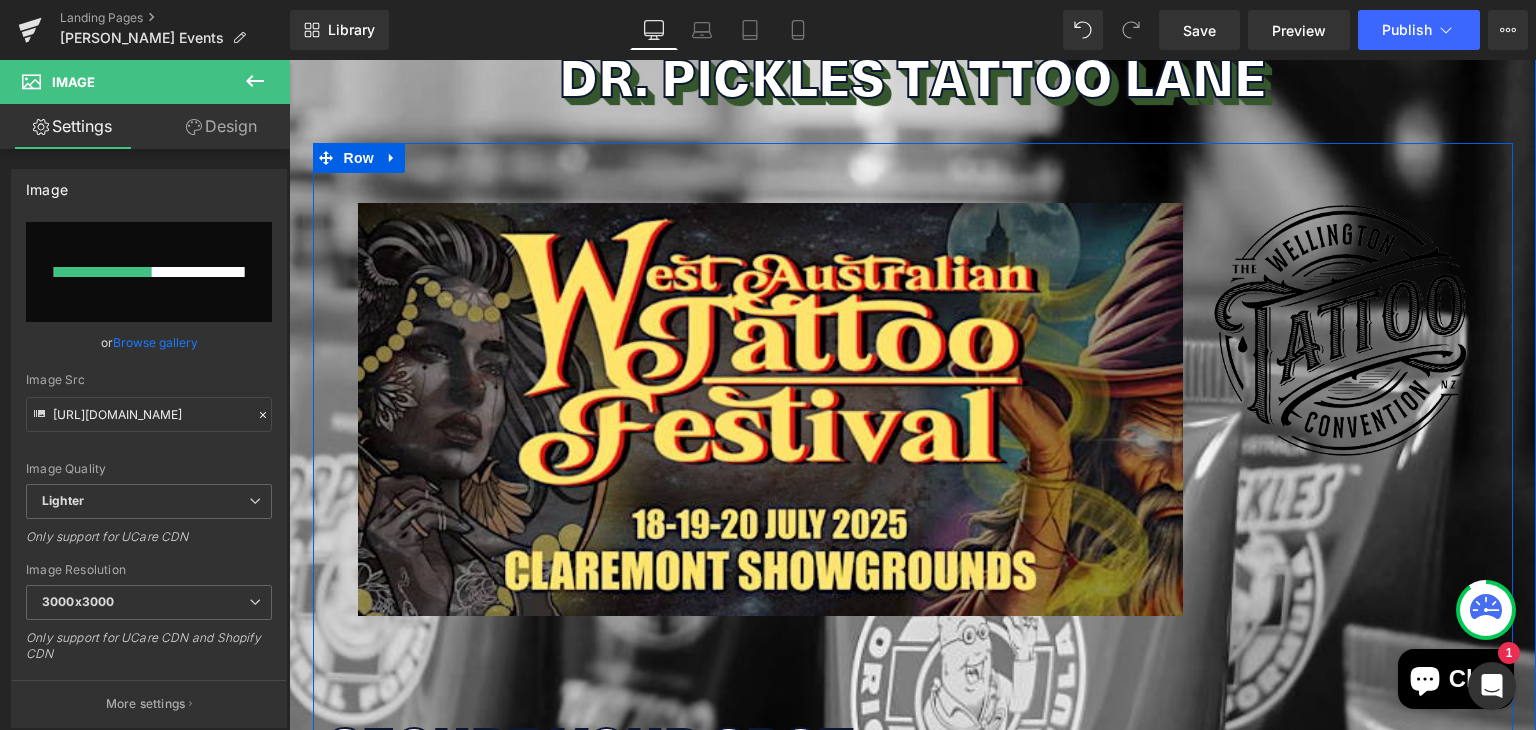 type 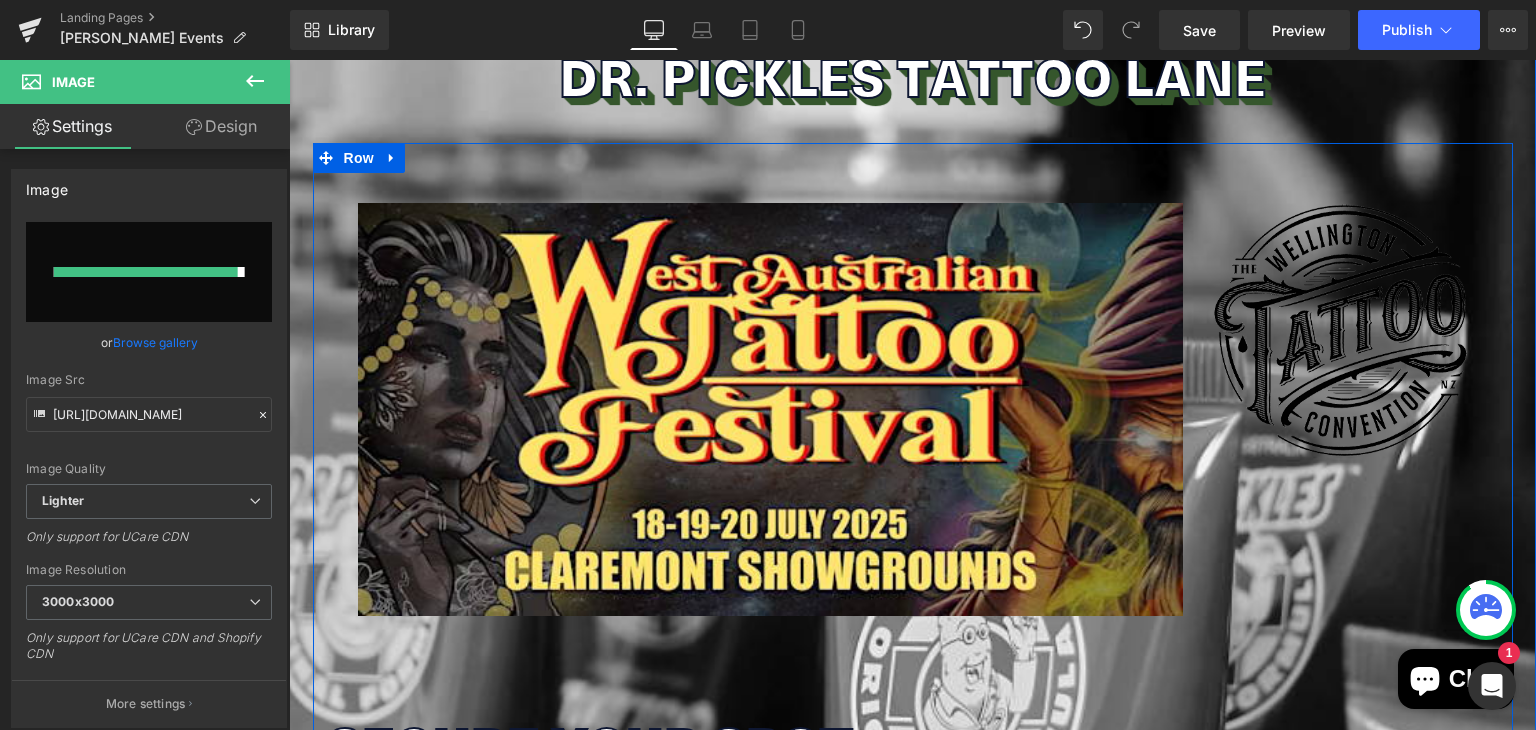 type on "[URL][DOMAIN_NAME]" 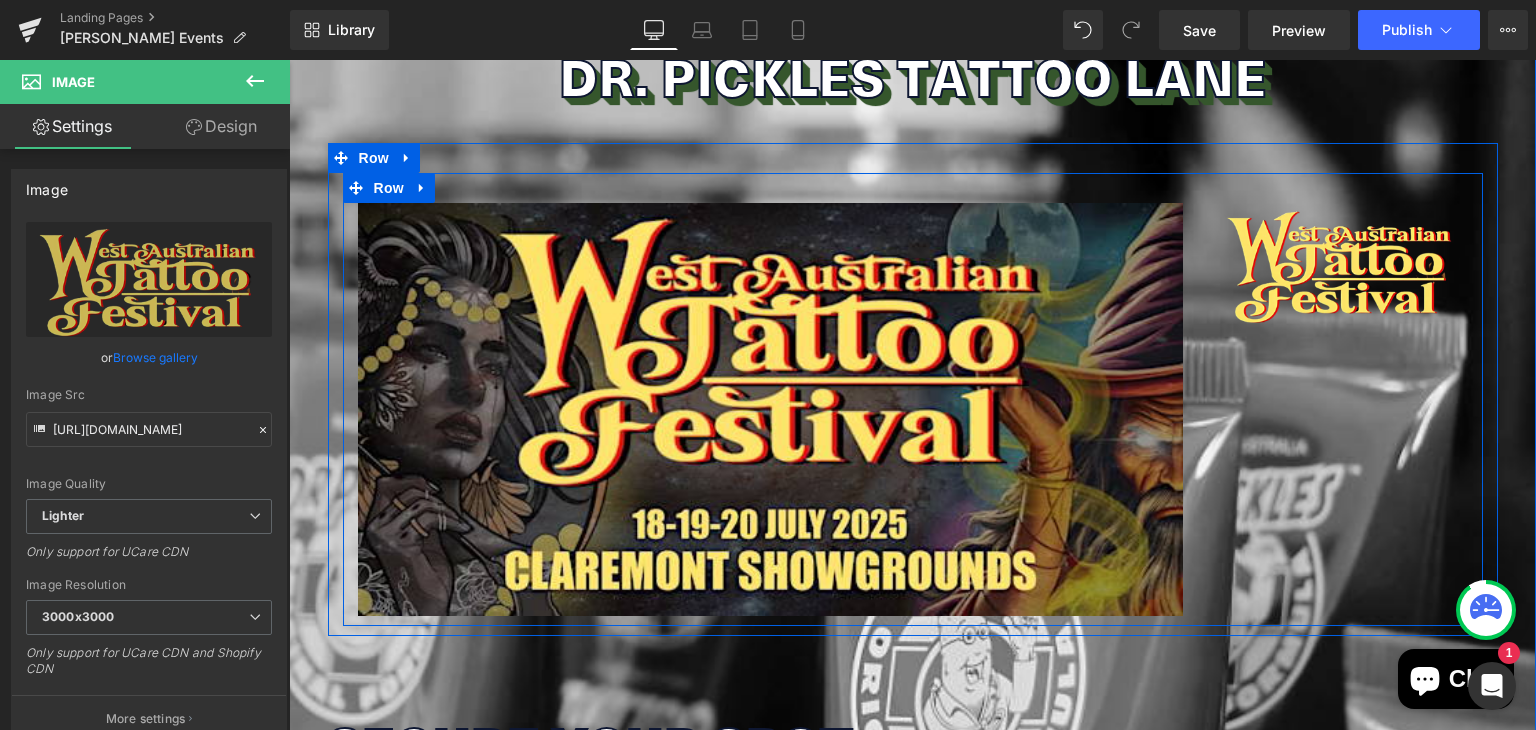 scroll, scrollTop: 208, scrollLeft: 0, axis: vertical 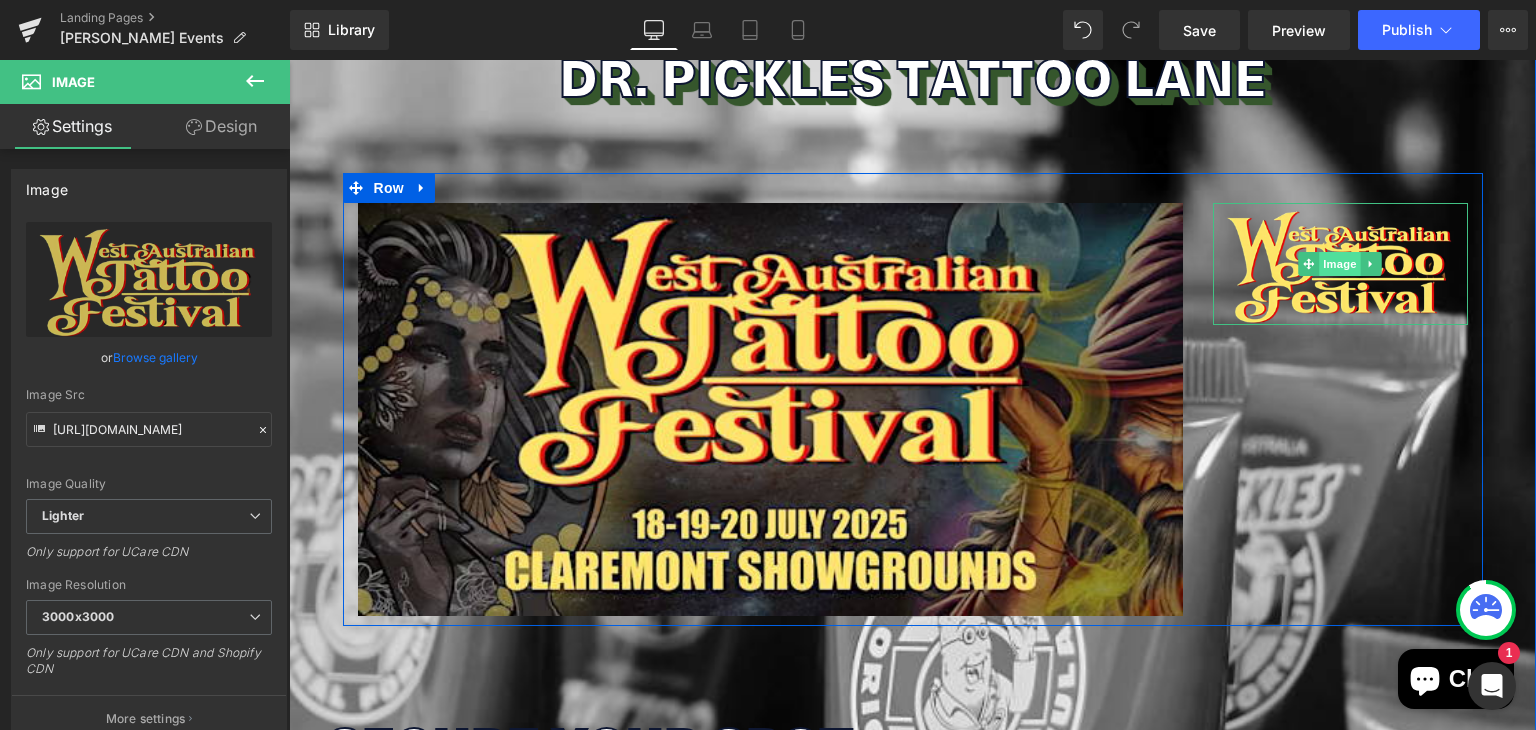 click on "Image" at bounding box center (1340, 264) 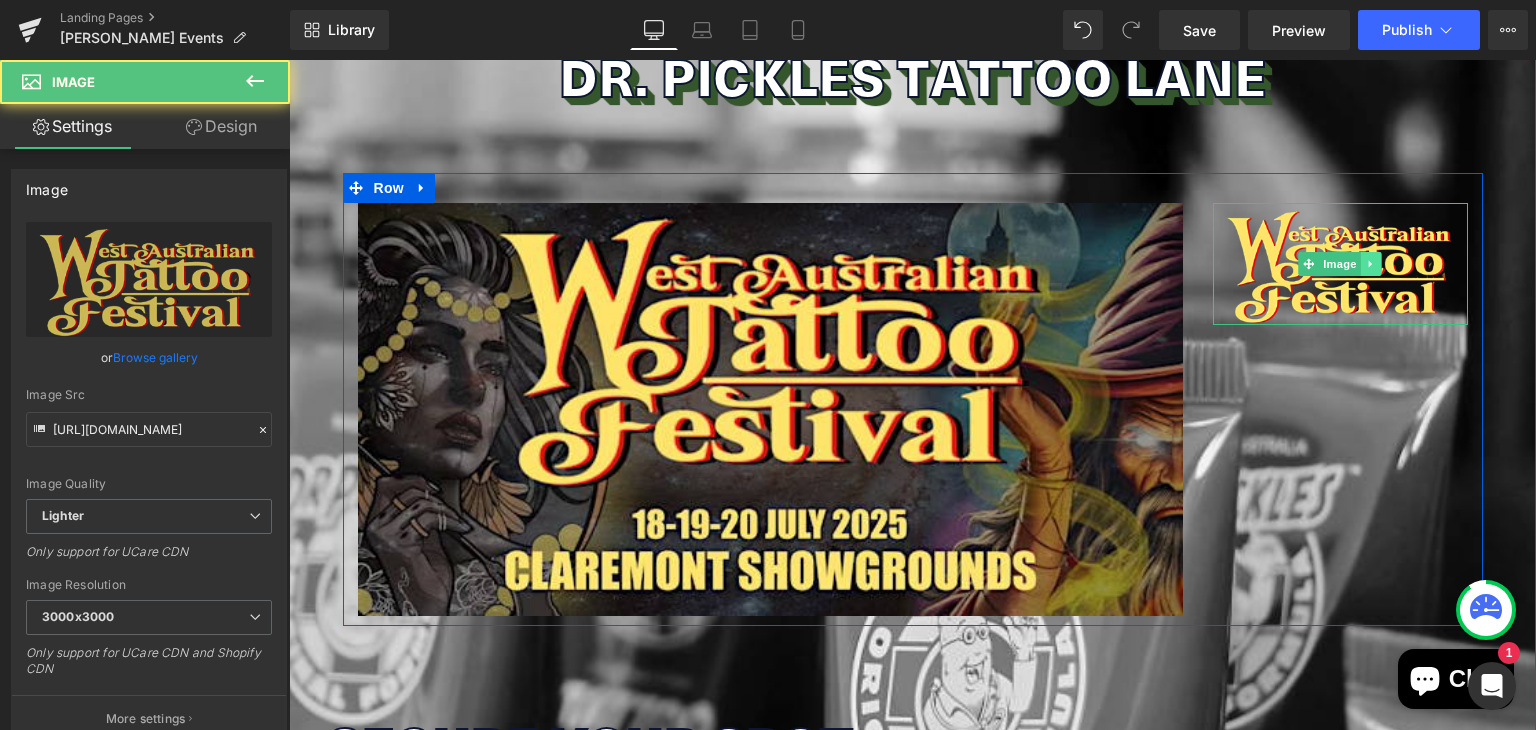 click 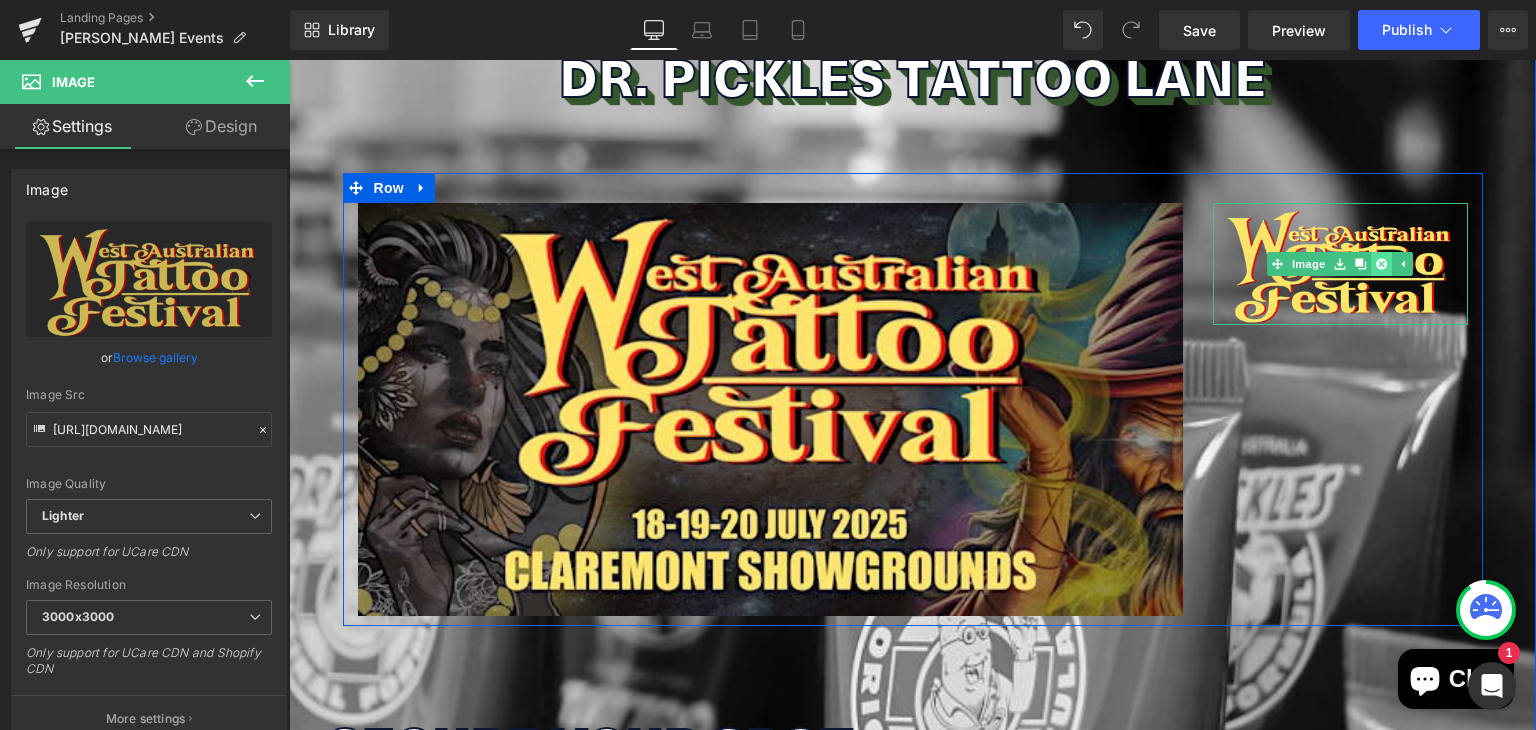 click 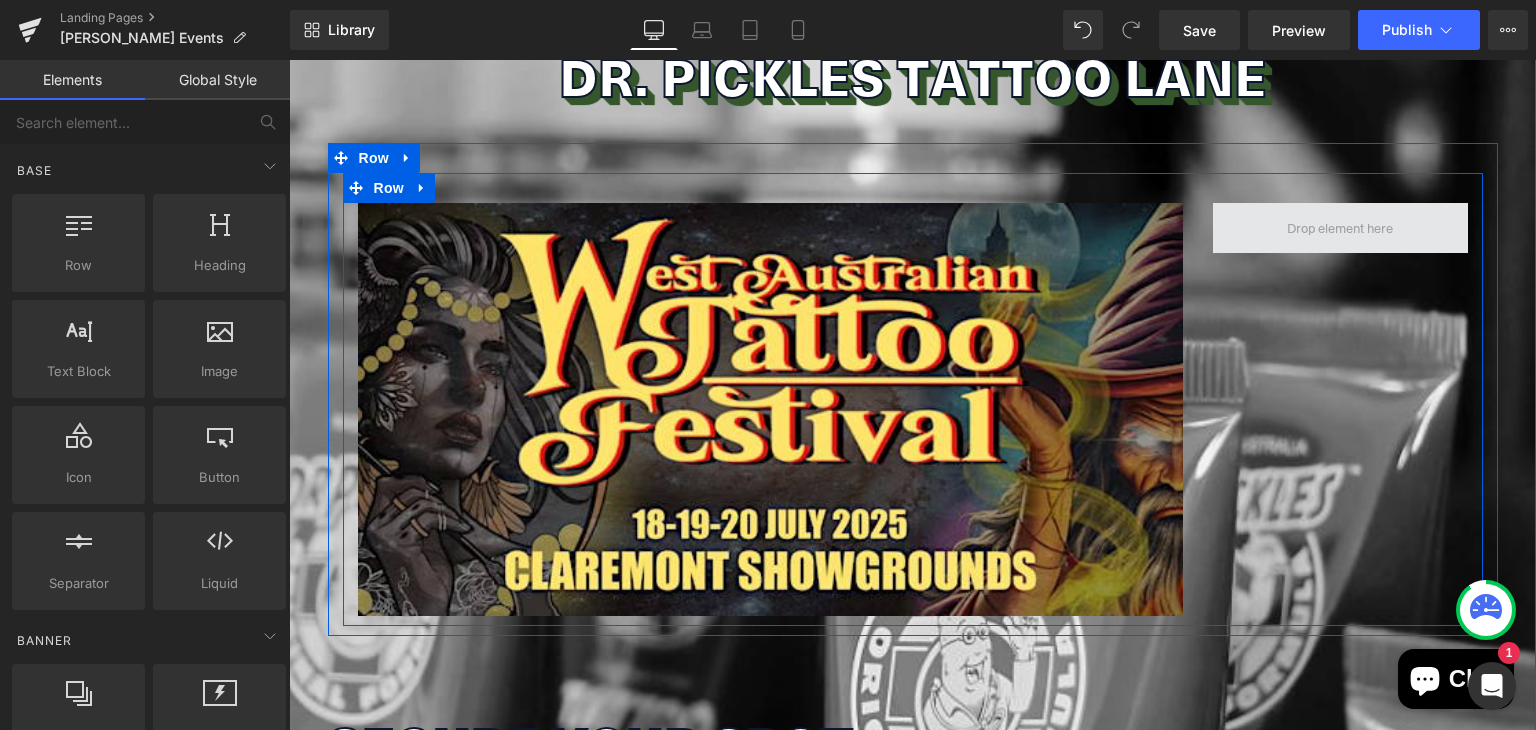 click at bounding box center (1340, 228) 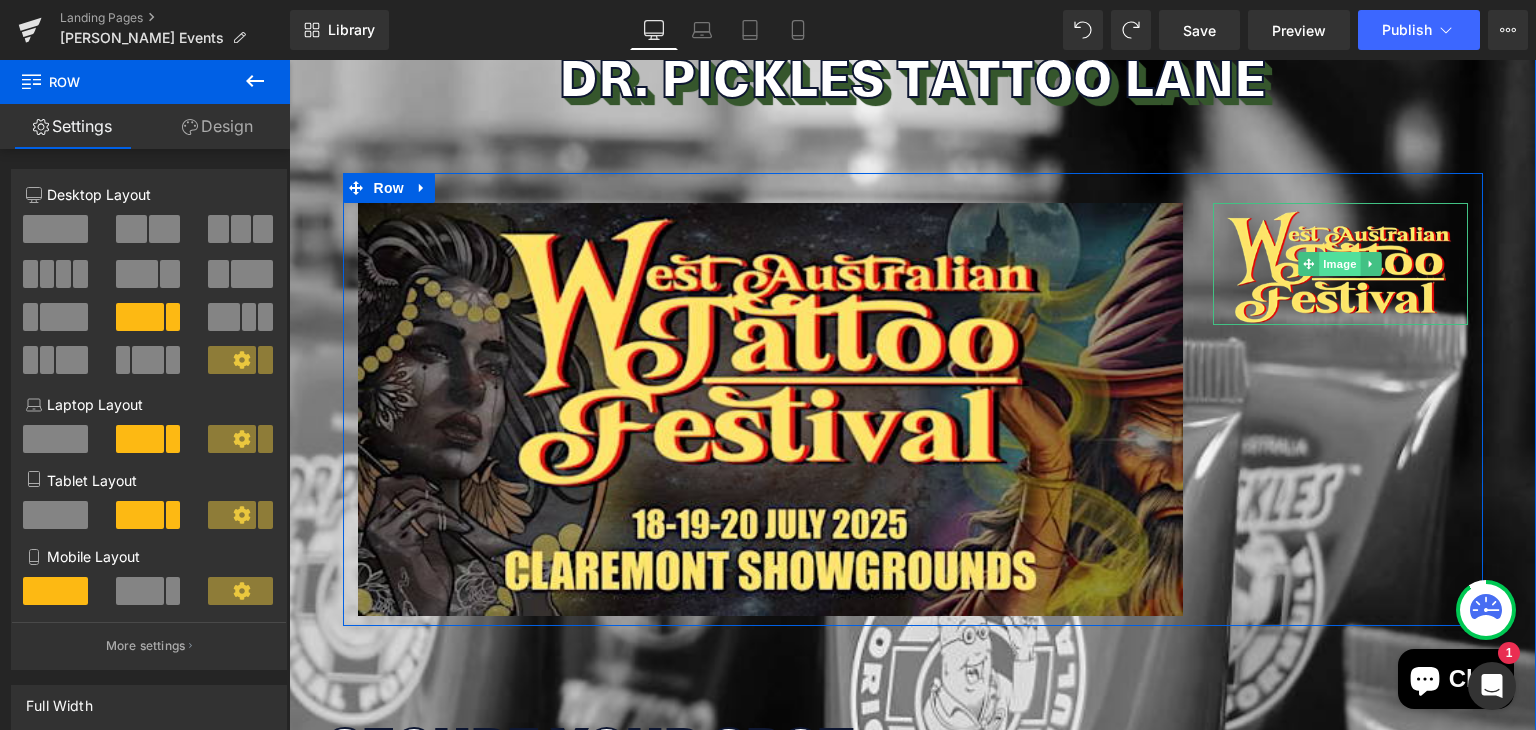 click on "Image" at bounding box center [1340, 264] 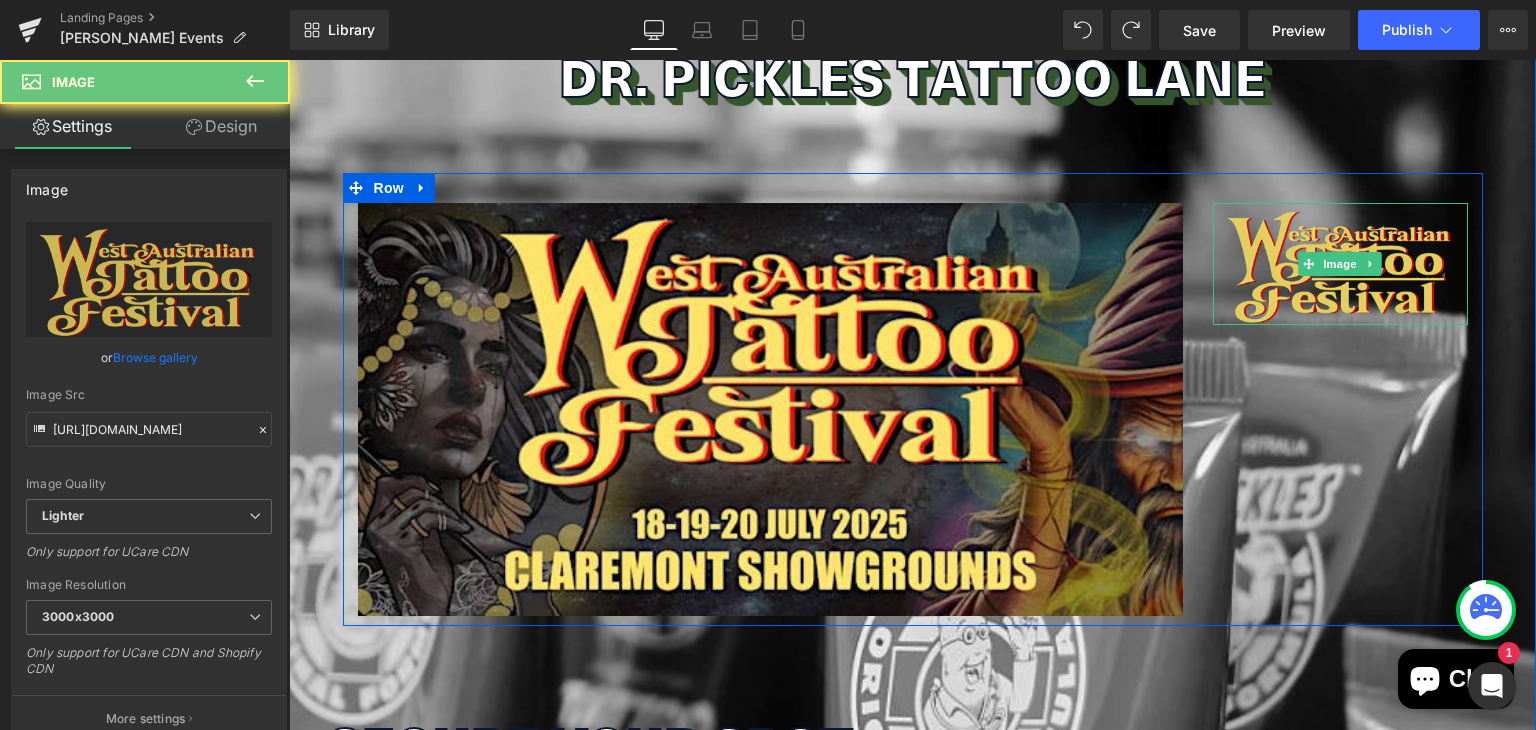 click at bounding box center (1340, 264) 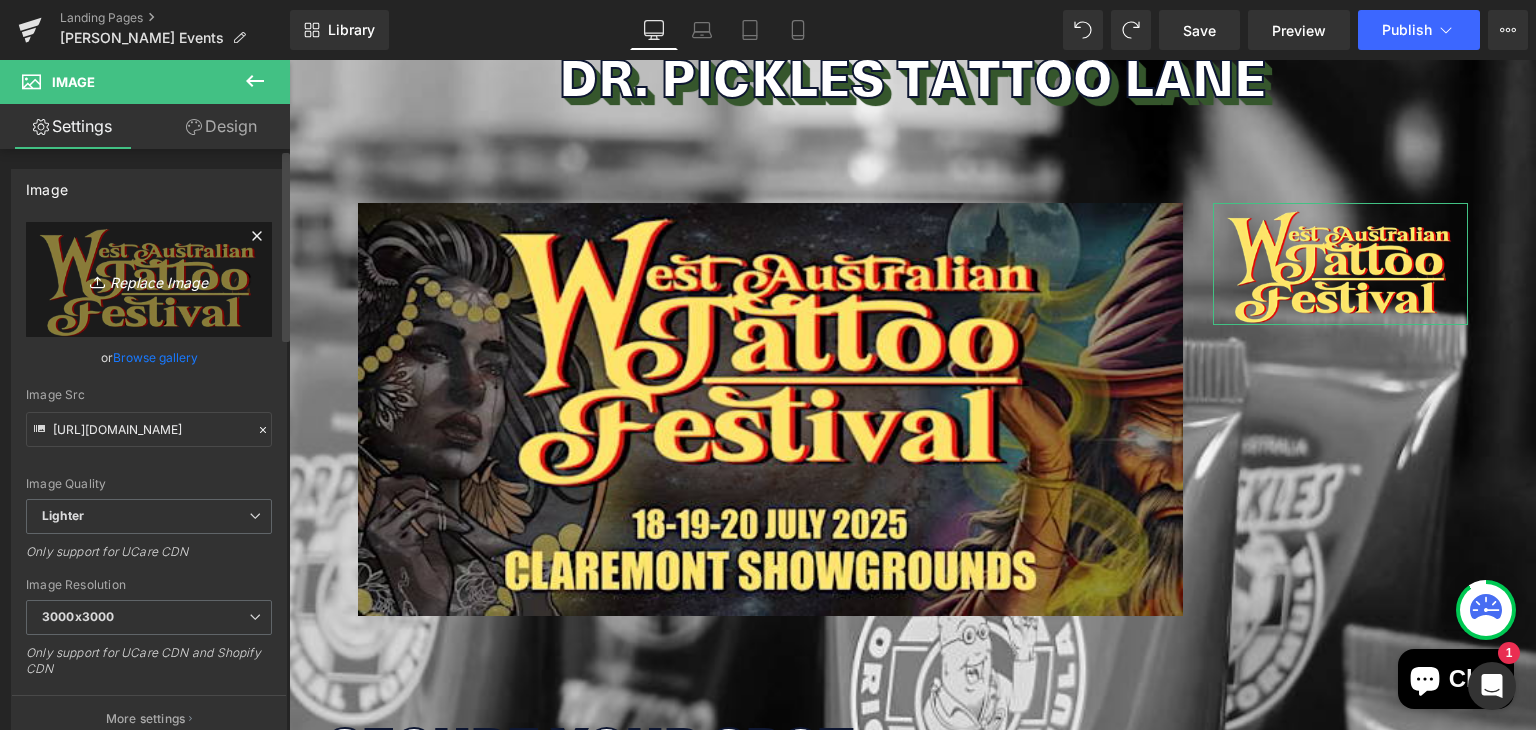 click on "Replace Image" at bounding box center (149, 279) 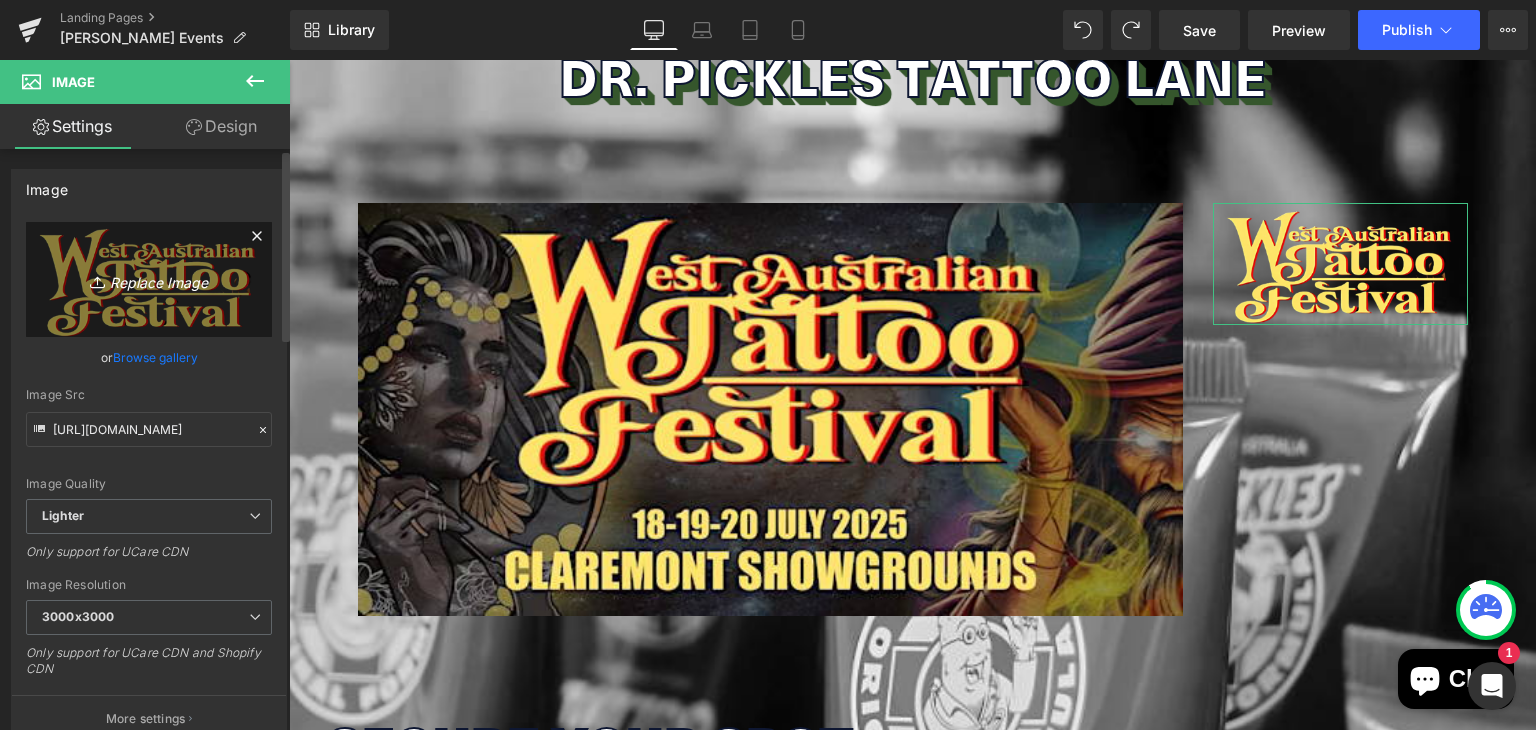 type on "C:\fakepath\a· Follow · Share (916 x 500 px) (2).png" 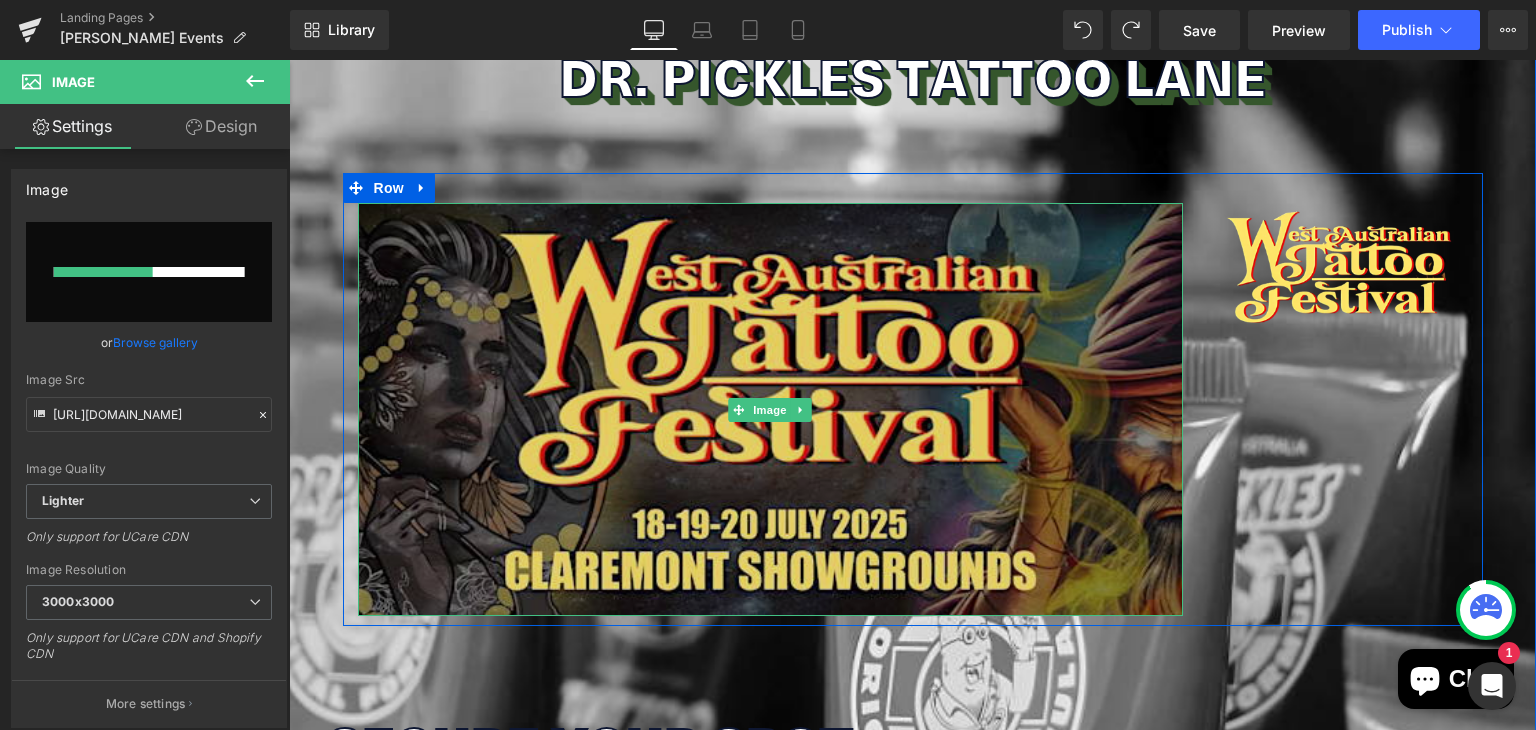 type 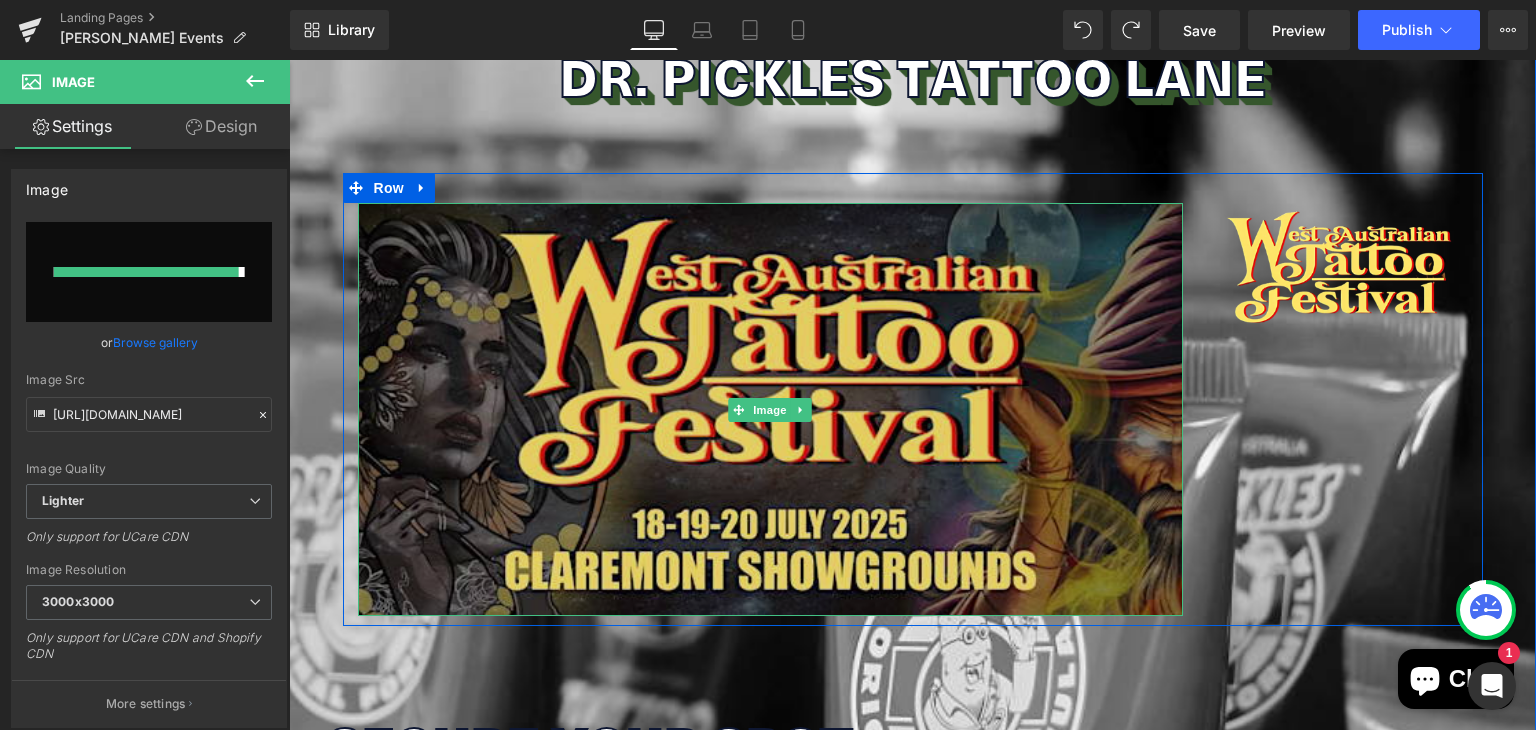type on "[URL][DOMAIN_NAME]" 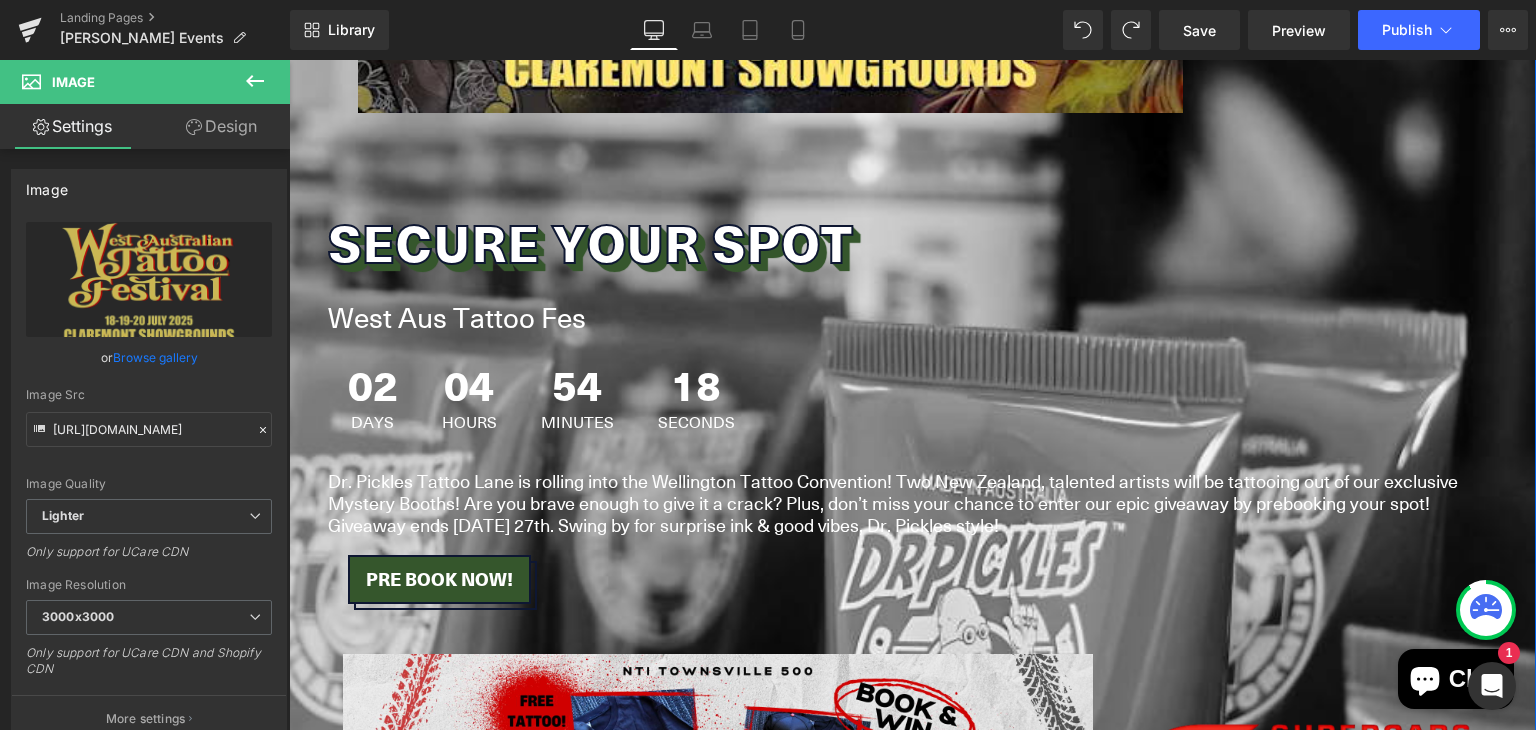 scroll, scrollTop: 824, scrollLeft: 0, axis: vertical 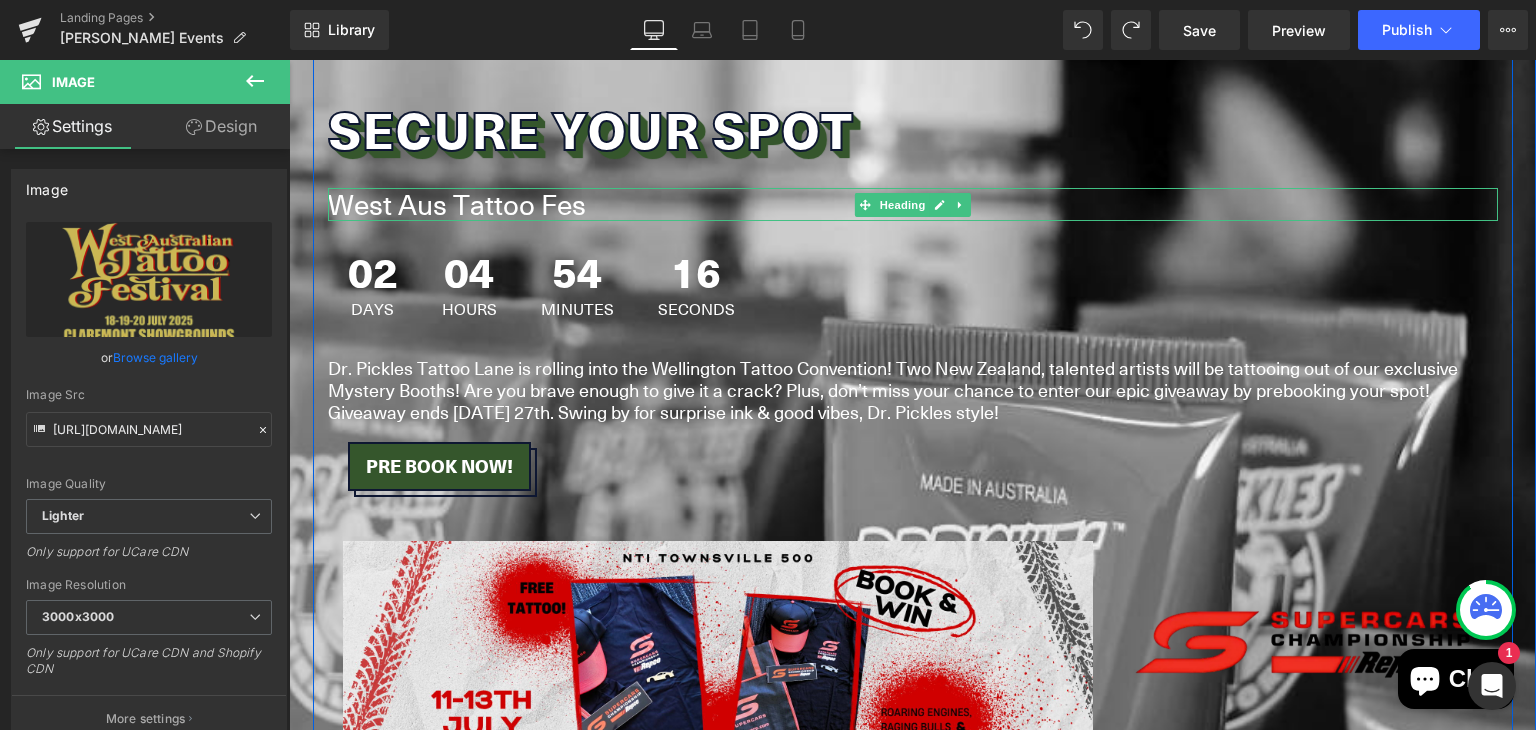 click on "West Aus Tattoo Fes" at bounding box center [913, 205] 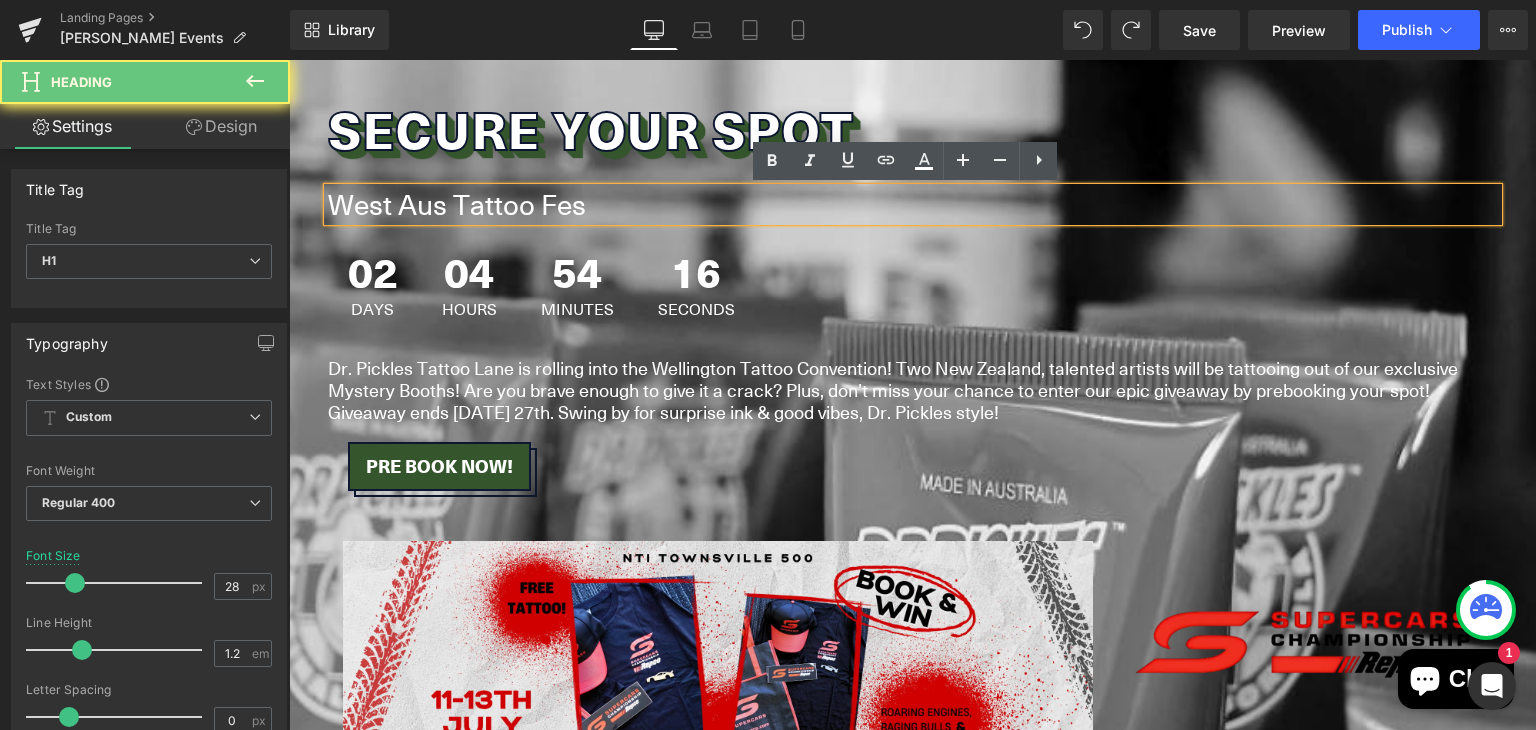 click on "West Aus Tattoo Fes" at bounding box center (913, 205) 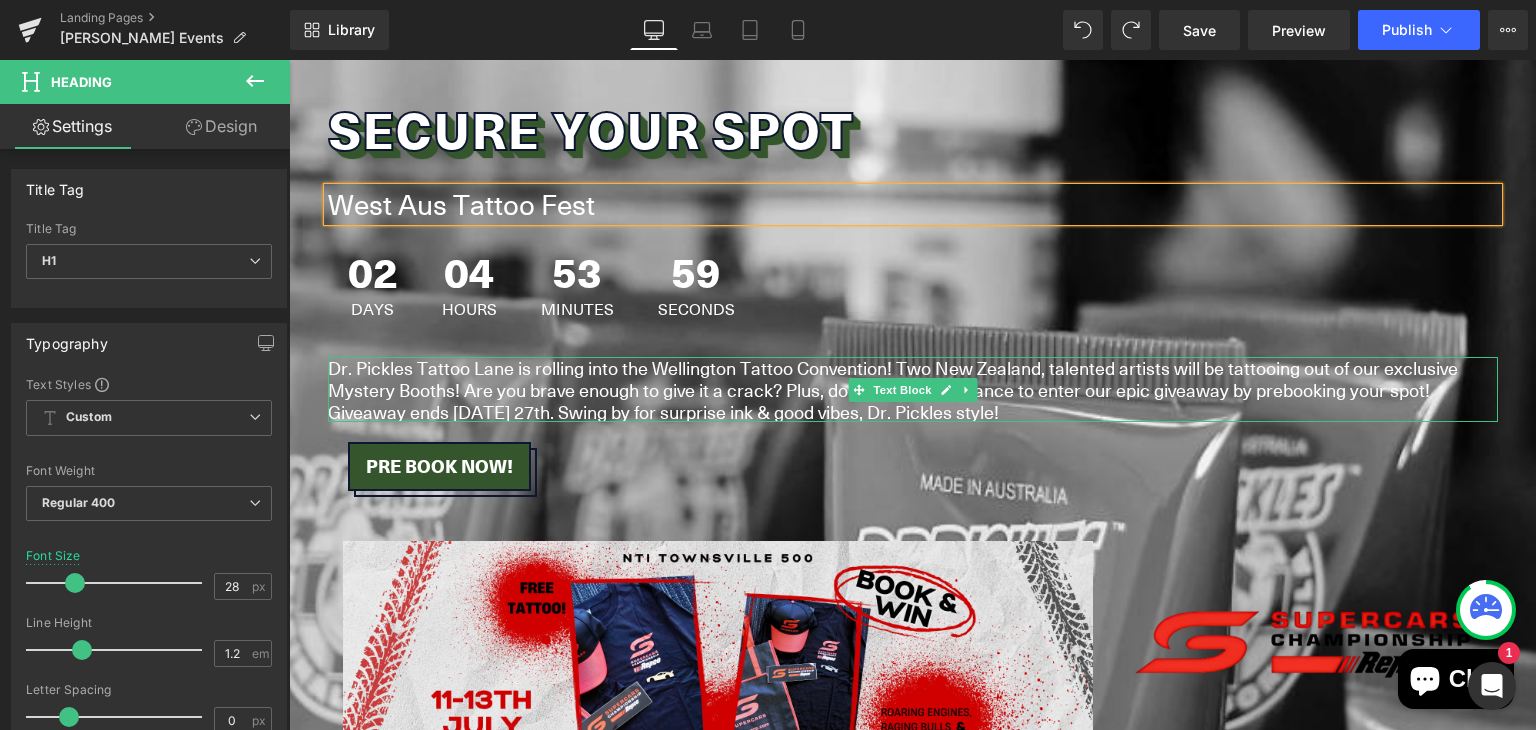 click on "Dr. Pickles Tattoo Lane is rolling into the Wellington Tattoo Convention! Two New Zealand, talented artists will be tattooing out of our exclusive Mystery Booths! Are you brave enough to give it a crack? Plus, don’t miss your chance to enter our epic giveaway by prebooking your spot! Giveaway ends [DATE] 27th. Swing by for surprise ink & good vibes, Dr. Pickles style!" at bounding box center (913, 389) 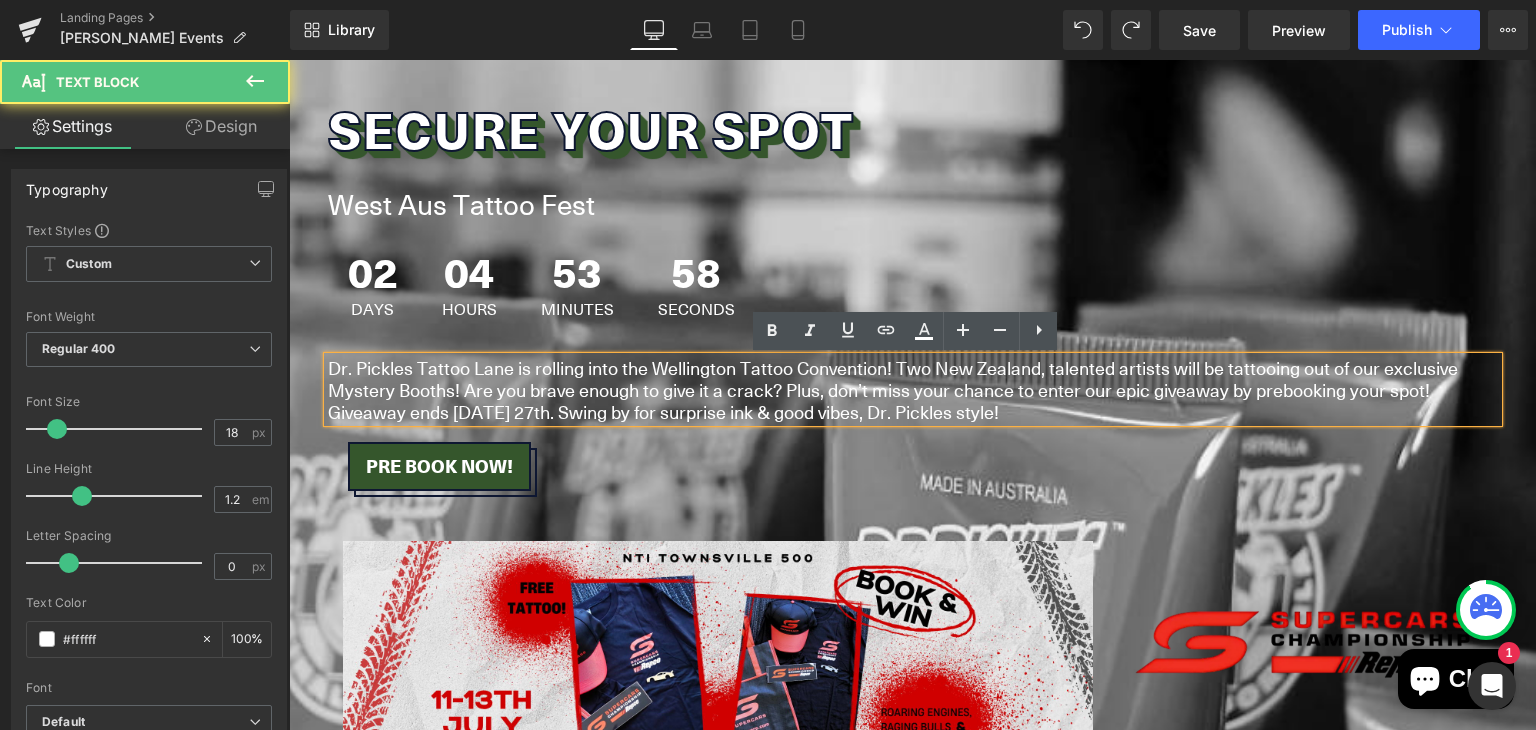 click on "Dr. Pickles Tattoo Lane is rolling into the Wellington Tattoo Convention! Two New Zealand, talented artists will be tattooing out of our exclusive Mystery Booths! Are you brave enough to give it a crack? Plus, don’t miss your chance to enter our epic giveaway by prebooking your spot! Giveaway ends [DATE] 27th. Swing by for surprise ink & good vibes, Dr. Pickles style!" at bounding box center [913, 389] 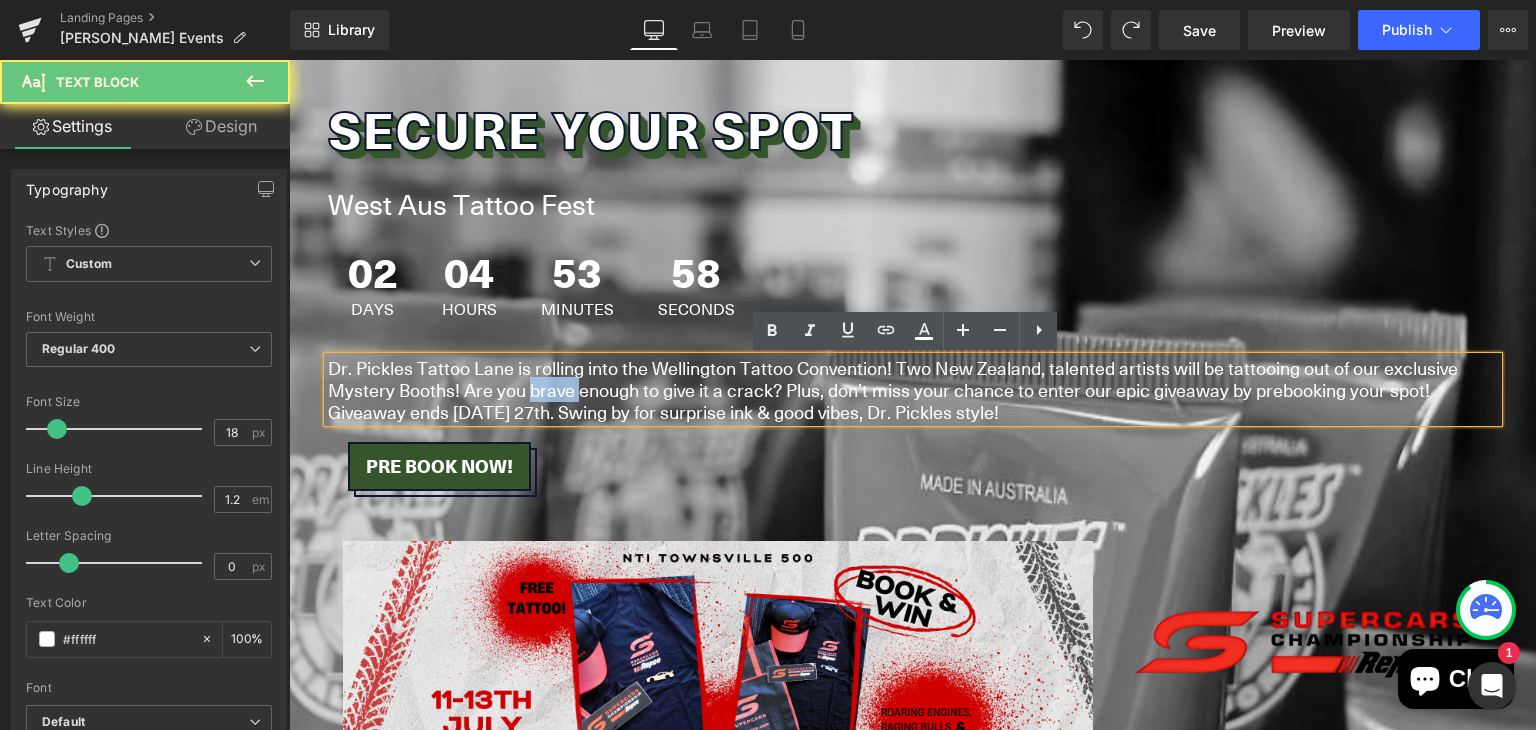 click on "Dr. Pickles Tattoo Lane is rolling into the Wellington Tattoo Convention! Two New Zealand, talented artists will be tattooing out of our exclusive Mystery Booths! Are you brave enough to give it a crack? Plus, don’t miss your chance to enter our epic giveaway by prebooking your spot! Giveaway ends [DATE] 27th. Swing by for surprise ink & good vibes, Dr. Pickles style!" at bounding box center [913, 389] 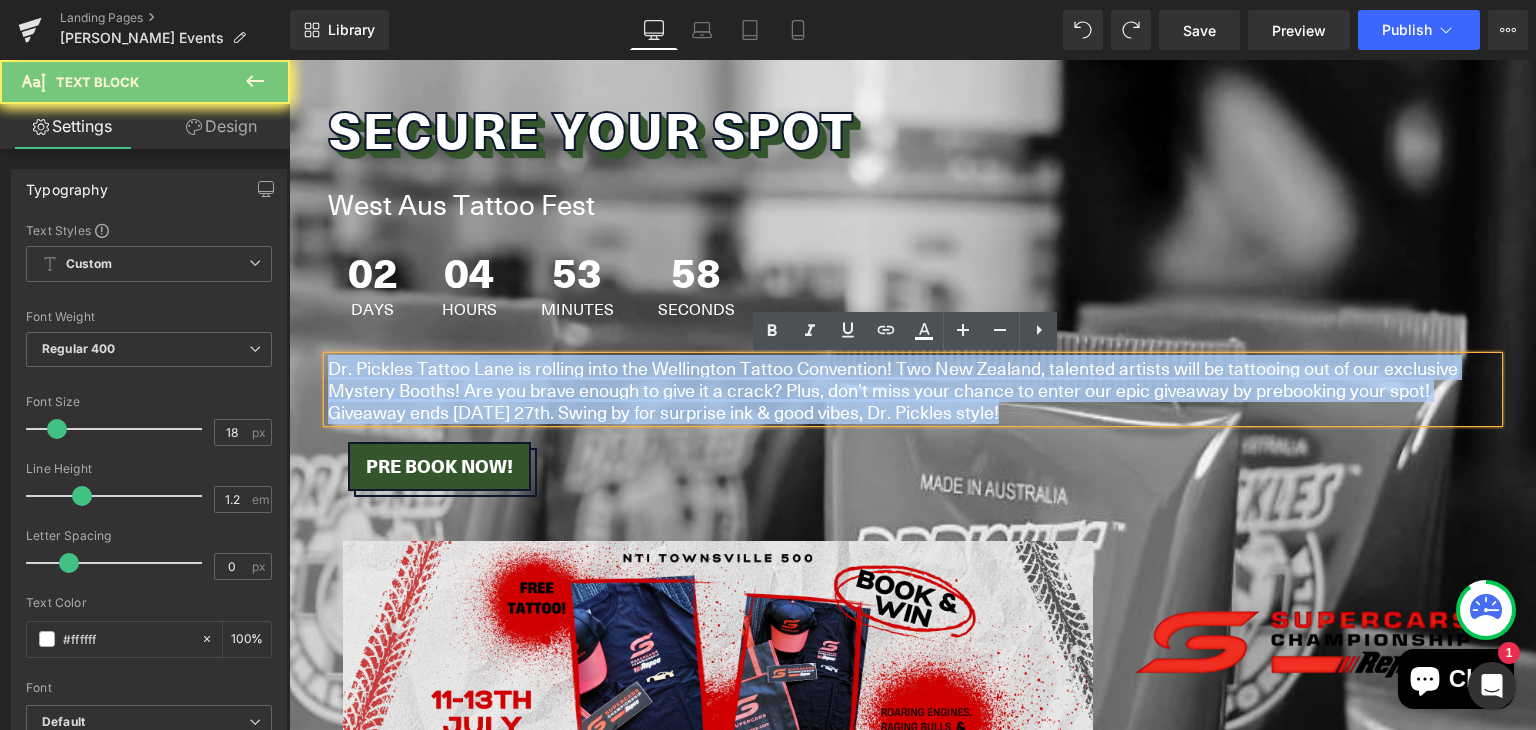 click on "Dr. Pickles Tattoo Lane is rolling into the Wellington Tattoo Convention! Two New Zealand, talented artists will be tattooing out of our exclusive Mystery Booths! Are you brave enough to give it a crack? Plus, don’t miss your chance to enter our epic giveaway by prebooking your spot! Giveaway ends [DATE] 27th. Swing by for surprise ink & good vibes, Dr. Pickles style!" at bounding box center (913, 389) 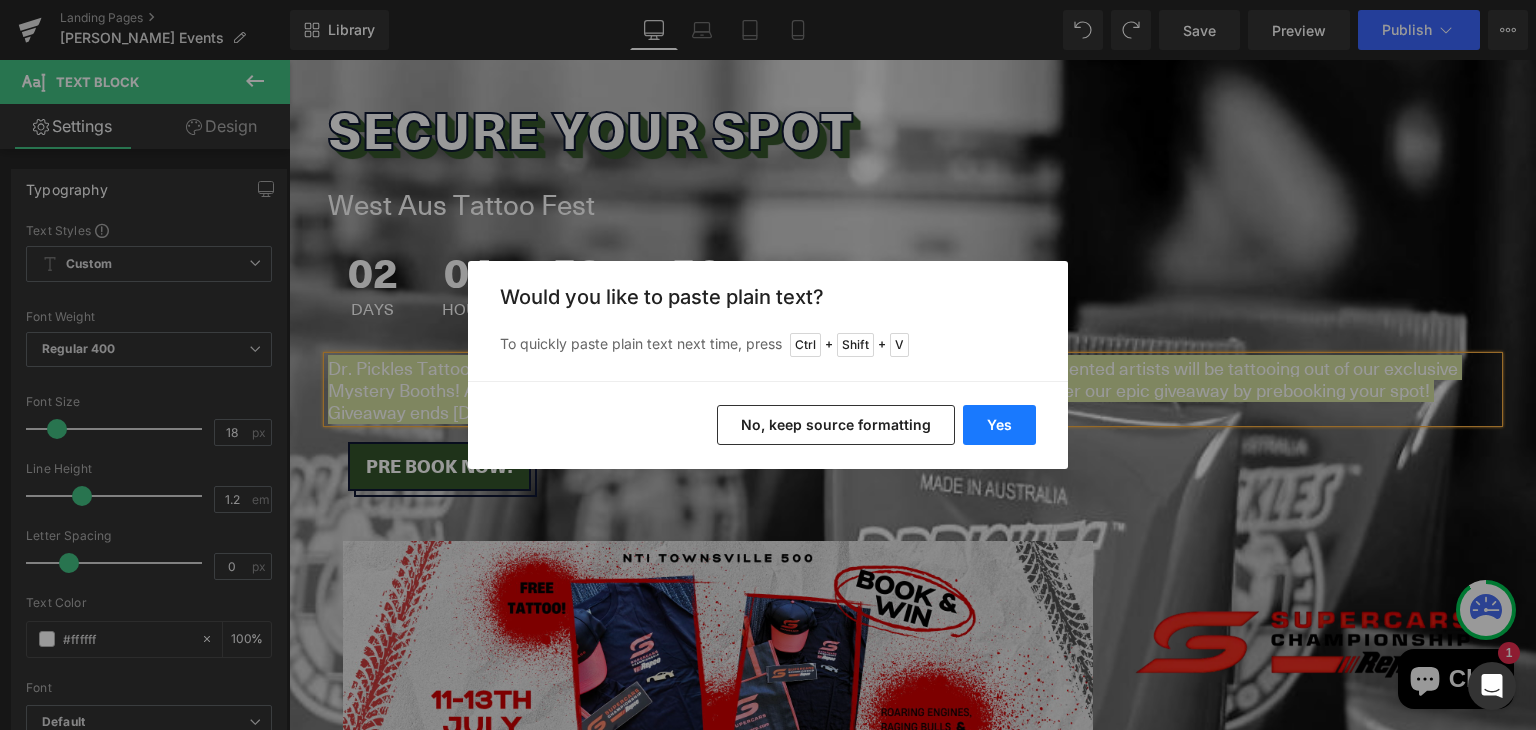 click on "Yes" at bounding box center (999, 425) 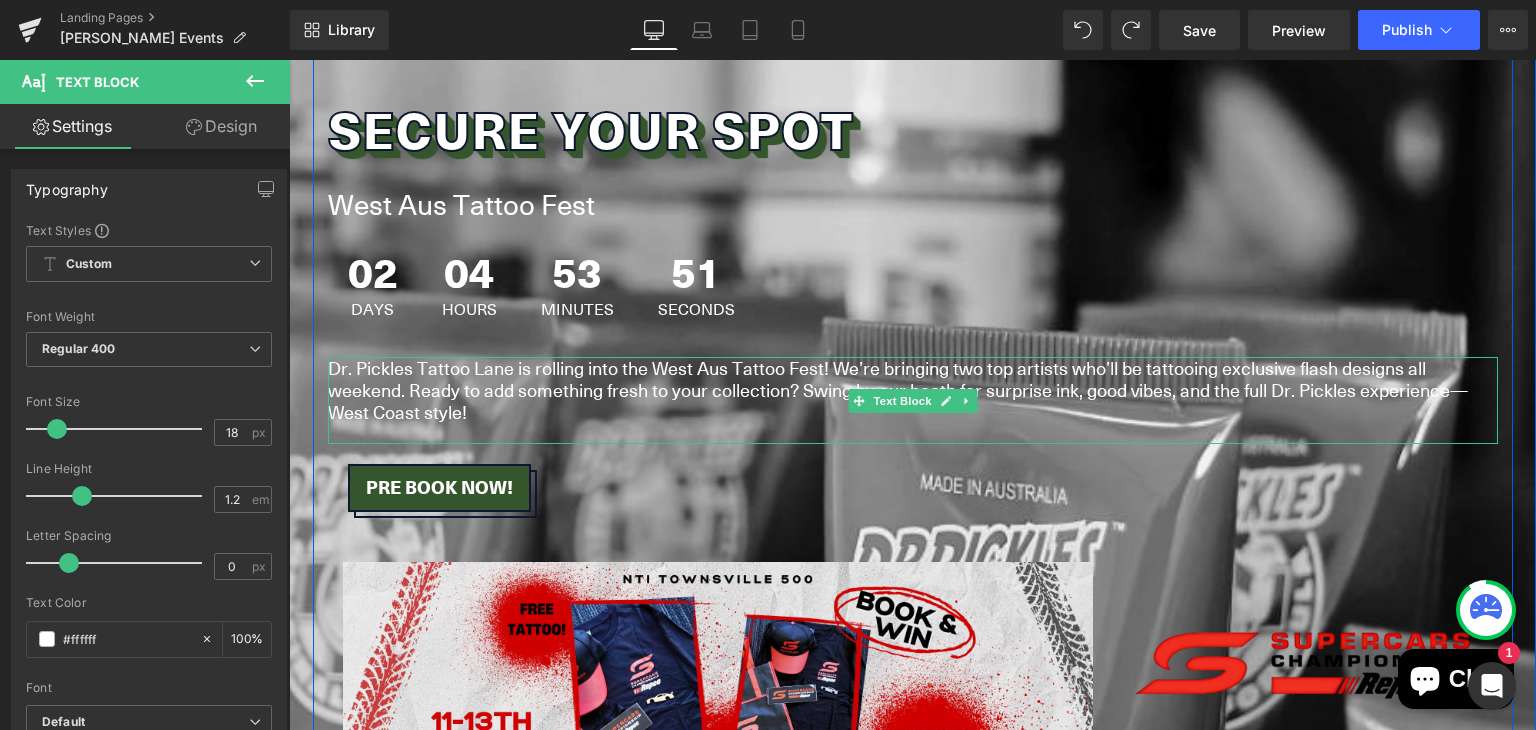 click on "Dr. Pickles Tattoo Lane is rolling into the West Aus Tattoo Fest! We’re bringing two top artists who’ll be tattooing exclusive flash designs all weekend. Ready to add something fresh to your collection? Swing by our booth for surprise ink, good vibes, and the full Dr. Pickles experience—West Coast style!" at bounding box center [913, 389] 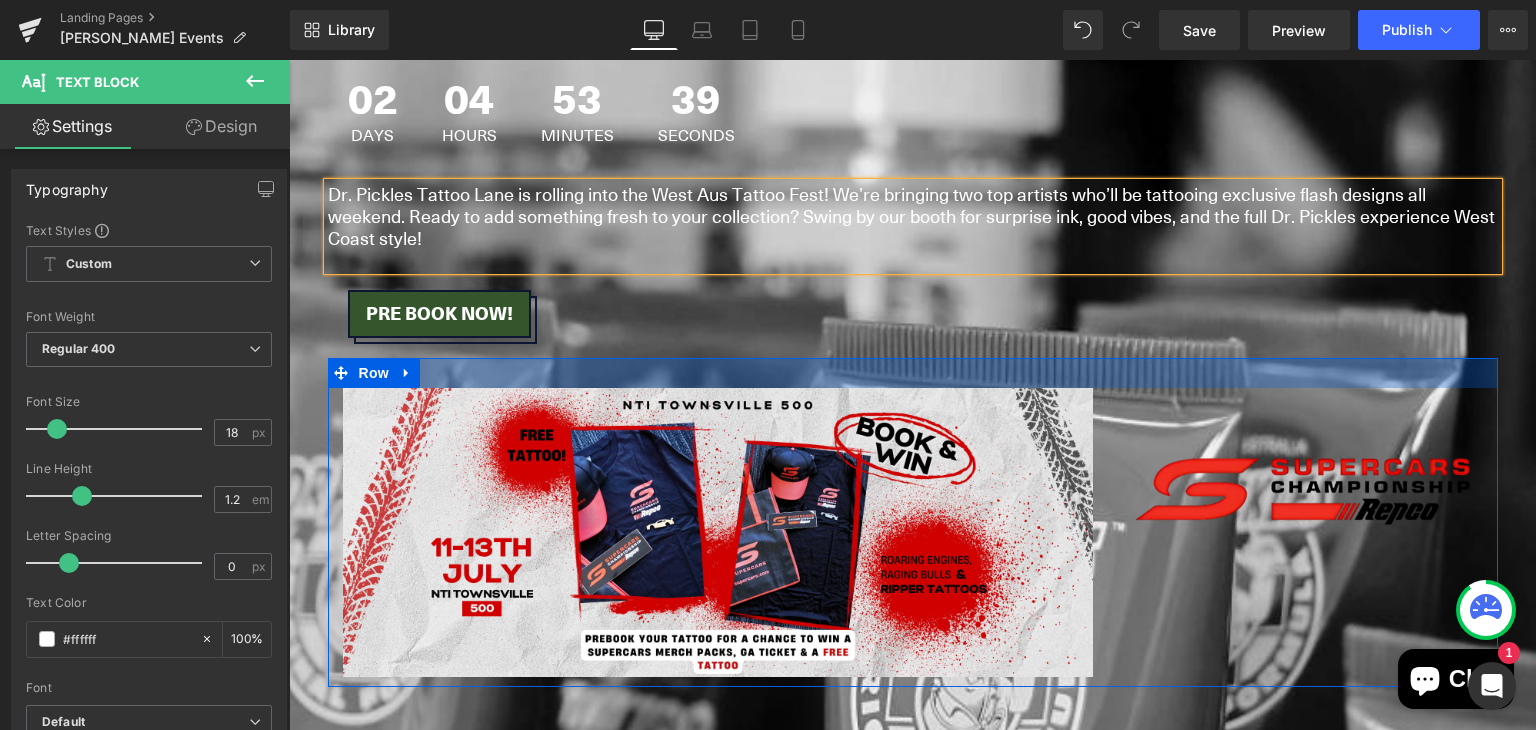 scroll, scrollTop: 999, scrollLeft: 0, axis: vertical 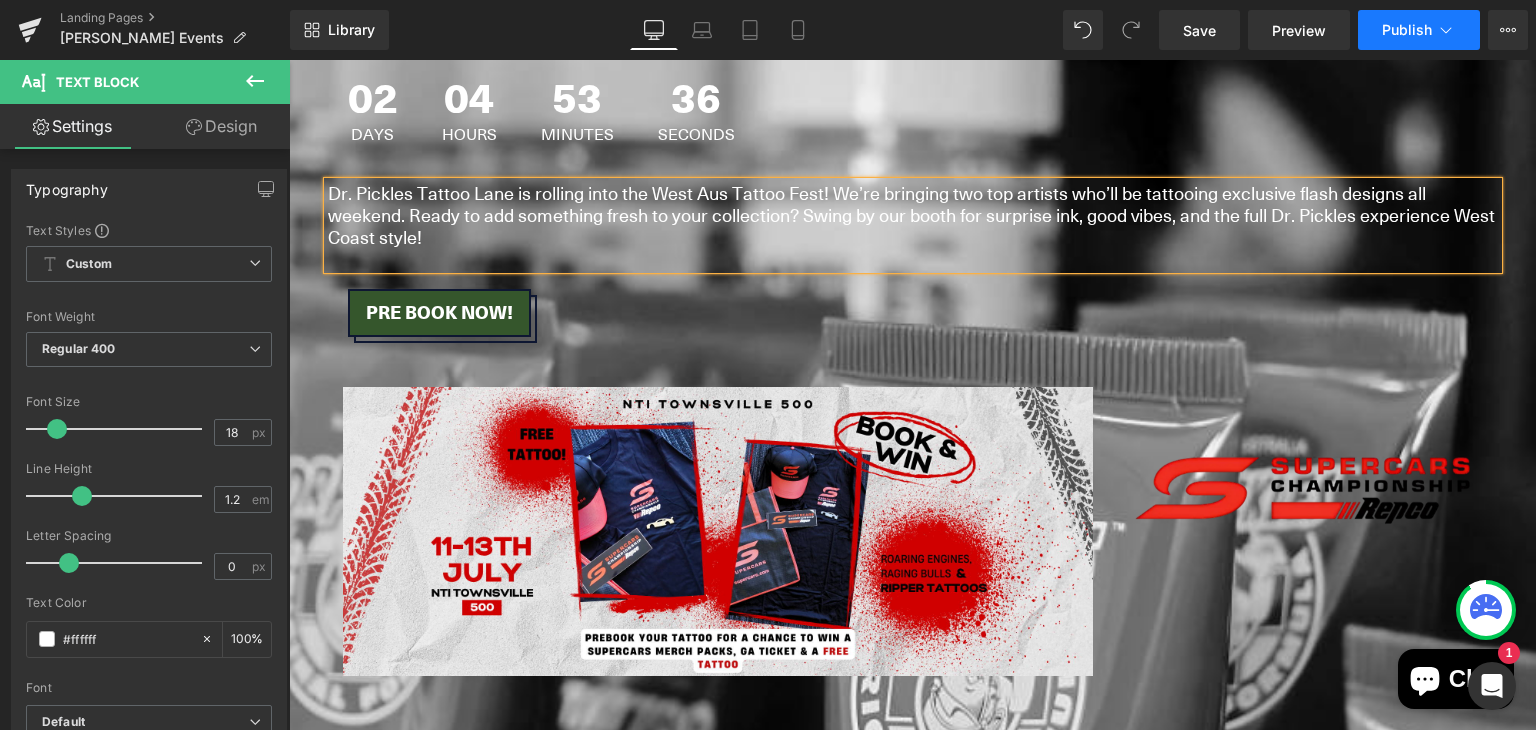 click on "Publish" at bounding box center [1407, 30] 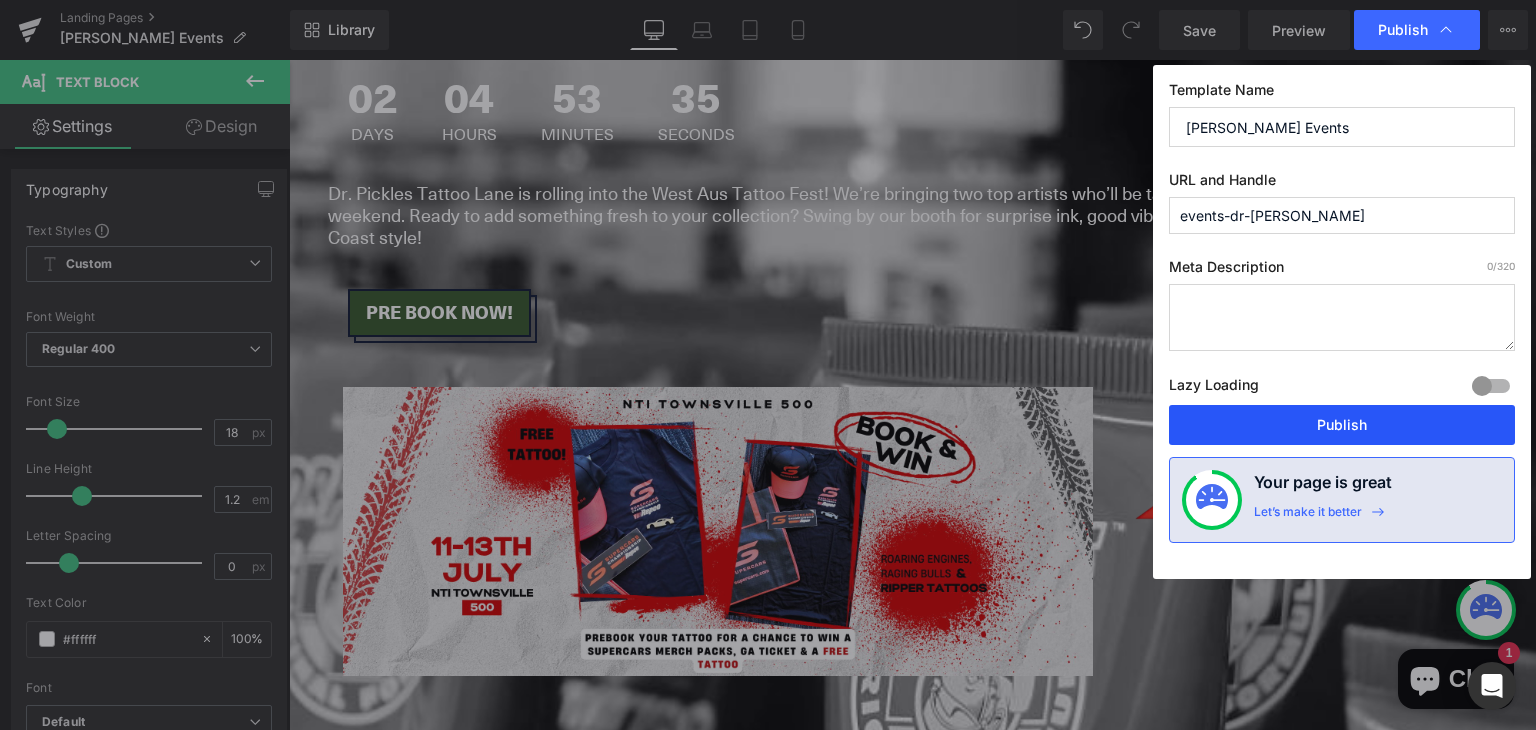 click on "Publish" at bounding box center [1342, 425] 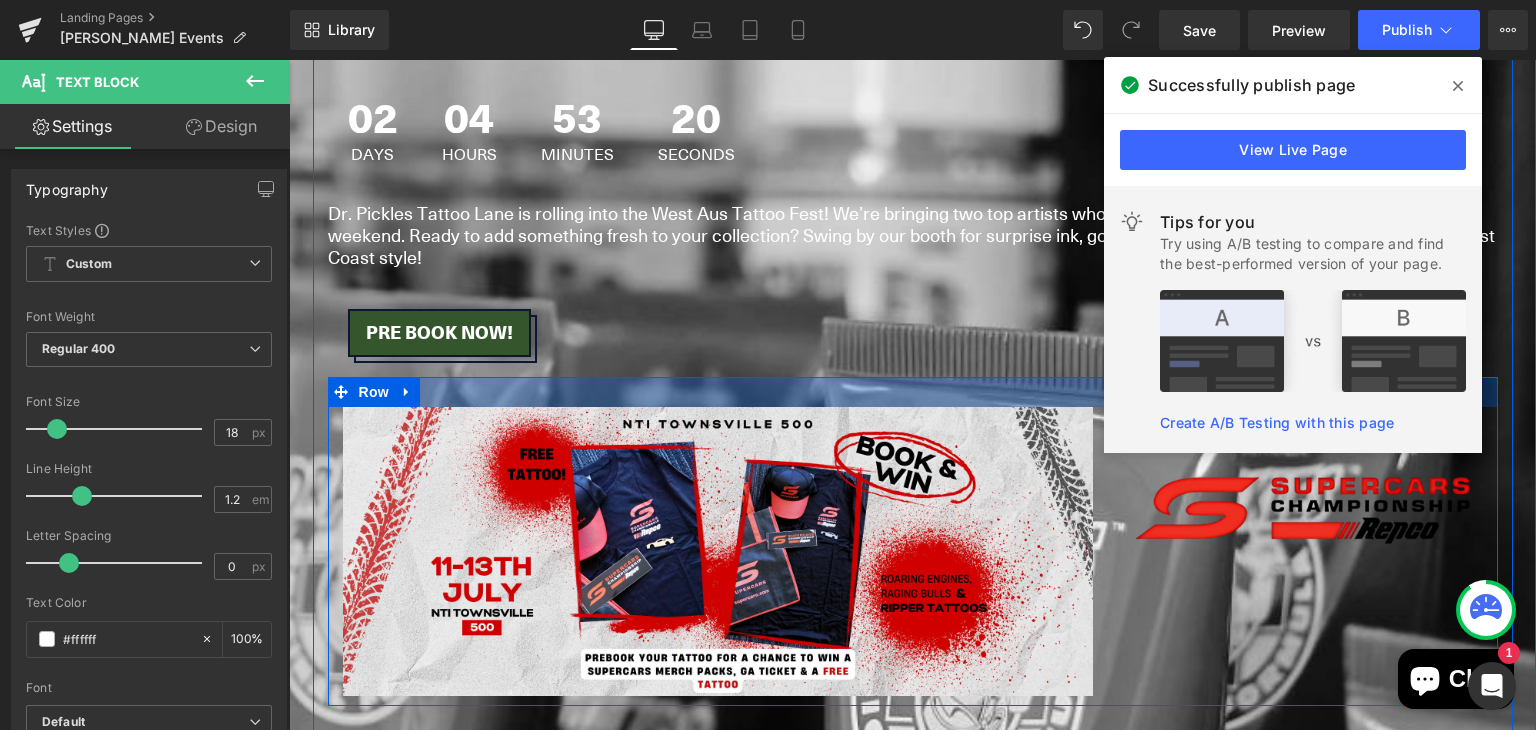scroll, scrollTop: 972, scrollLeft: 0, axis: vertical 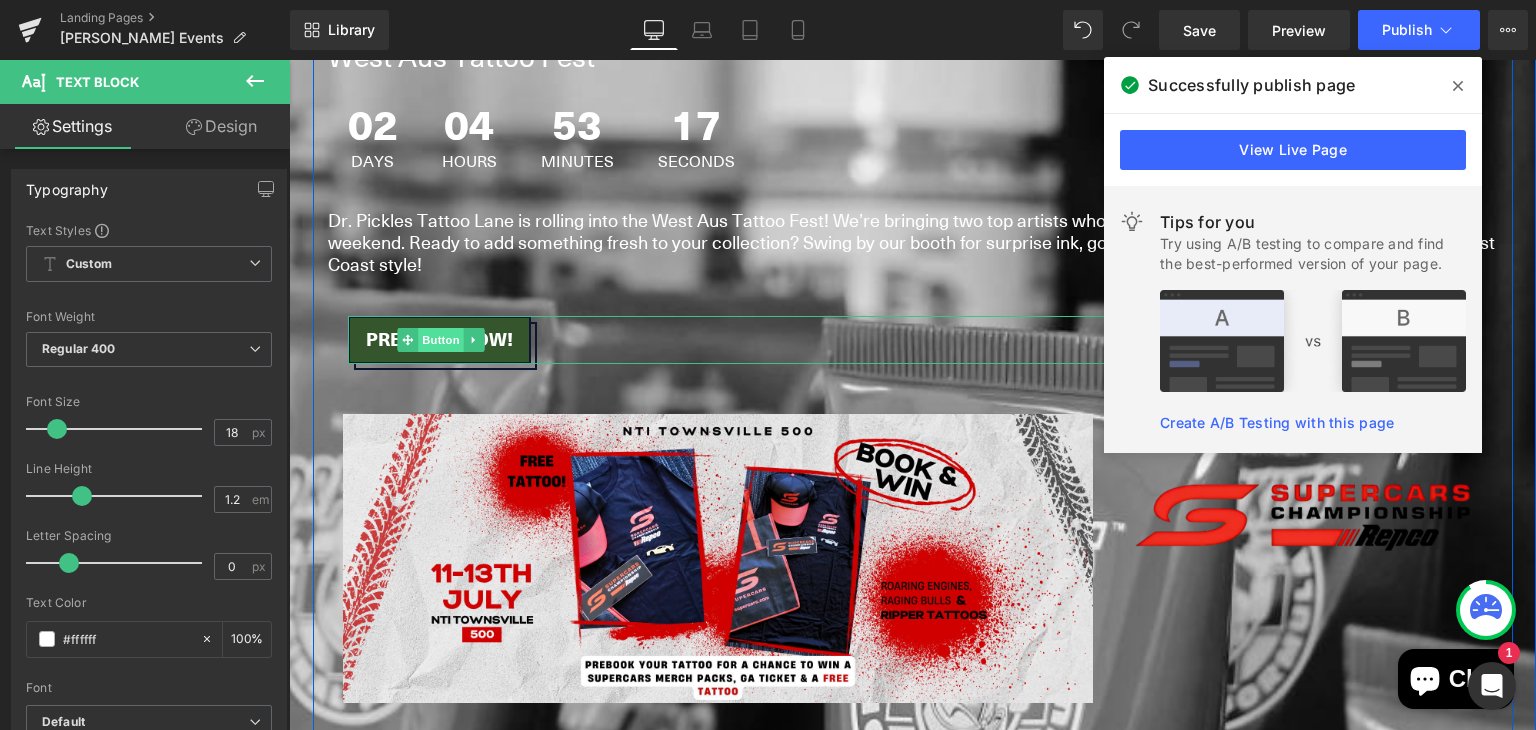click on "Button" at bounding box center (441, 340) 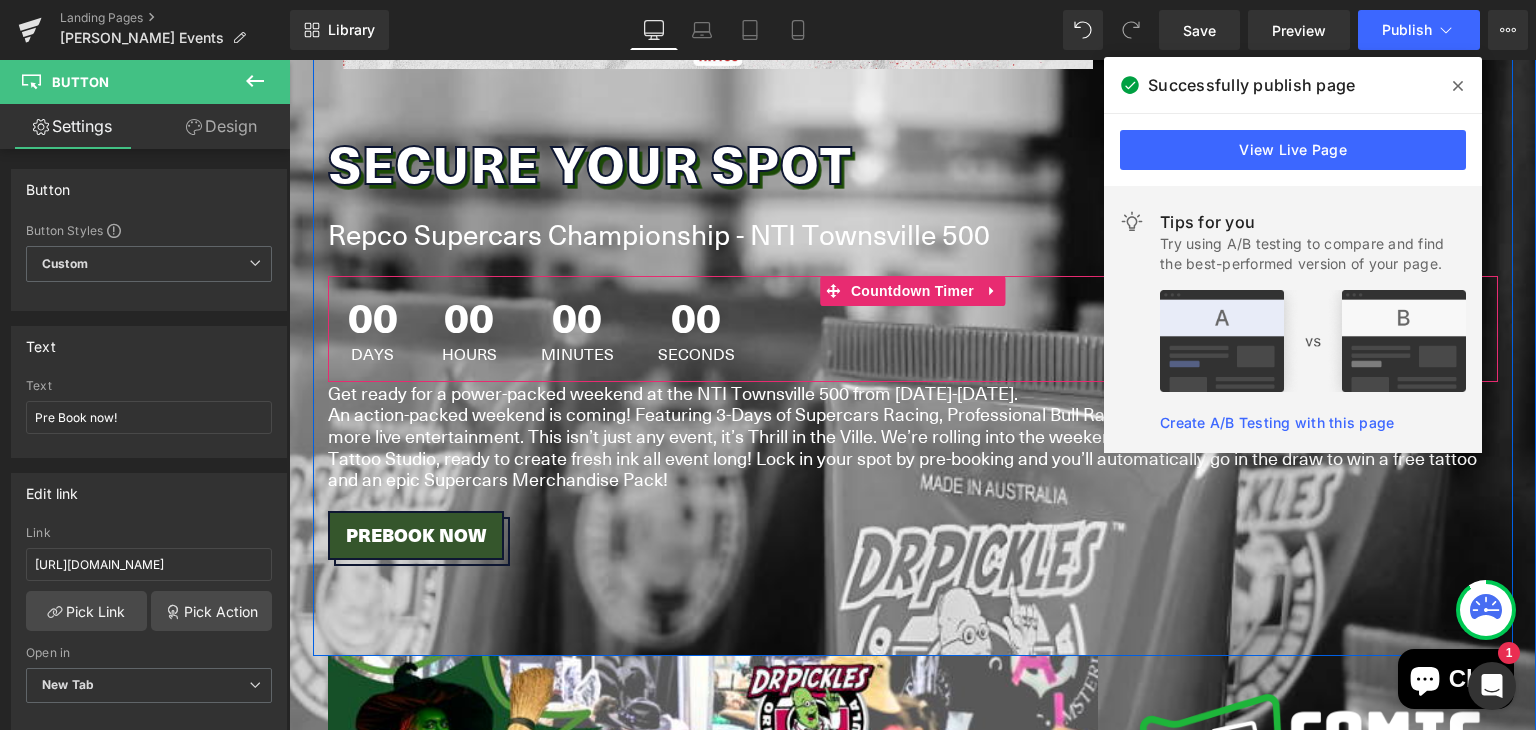 scroll, scrollTop: 1604, scrollLeft: 0, axis: vertical 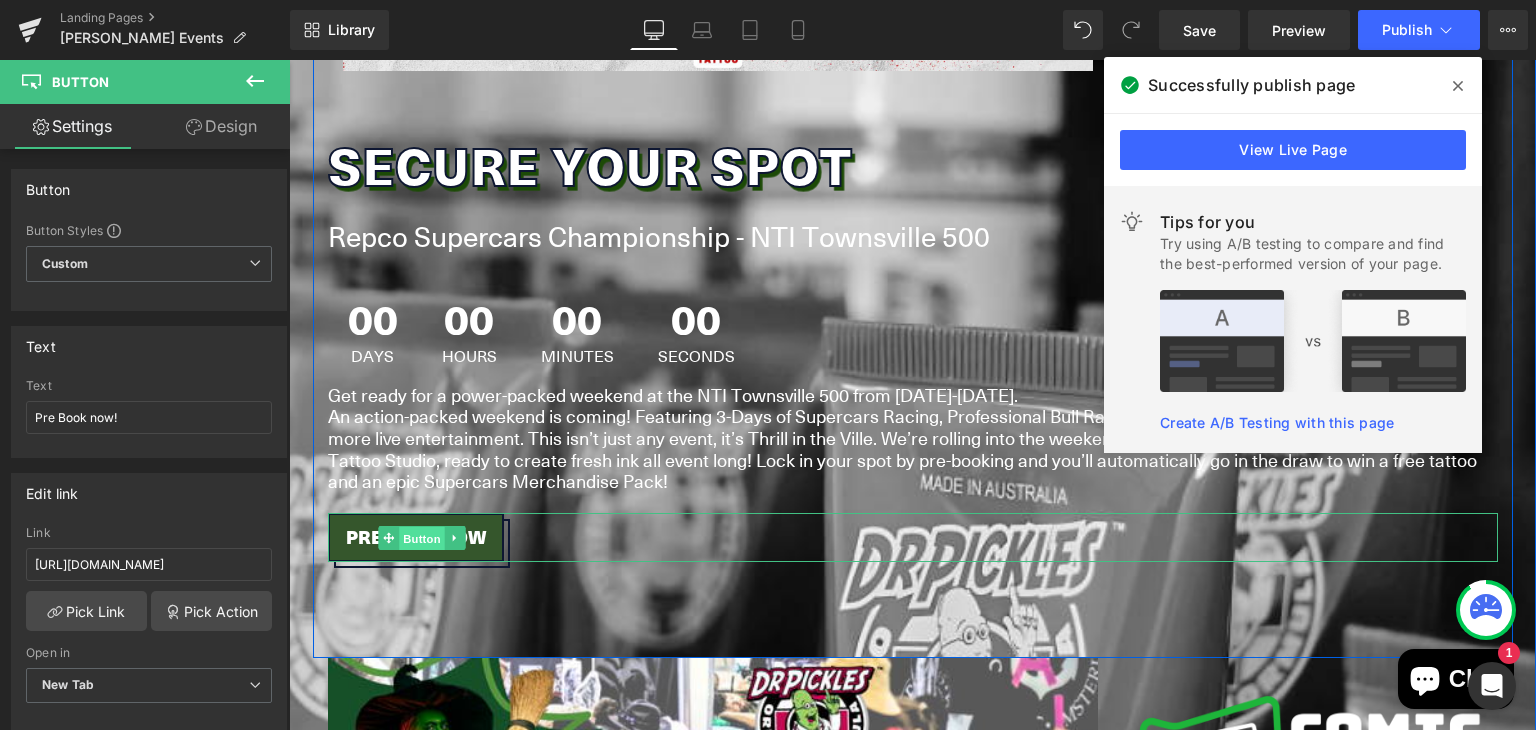 click on "Button" at bounding box center [422, 538] 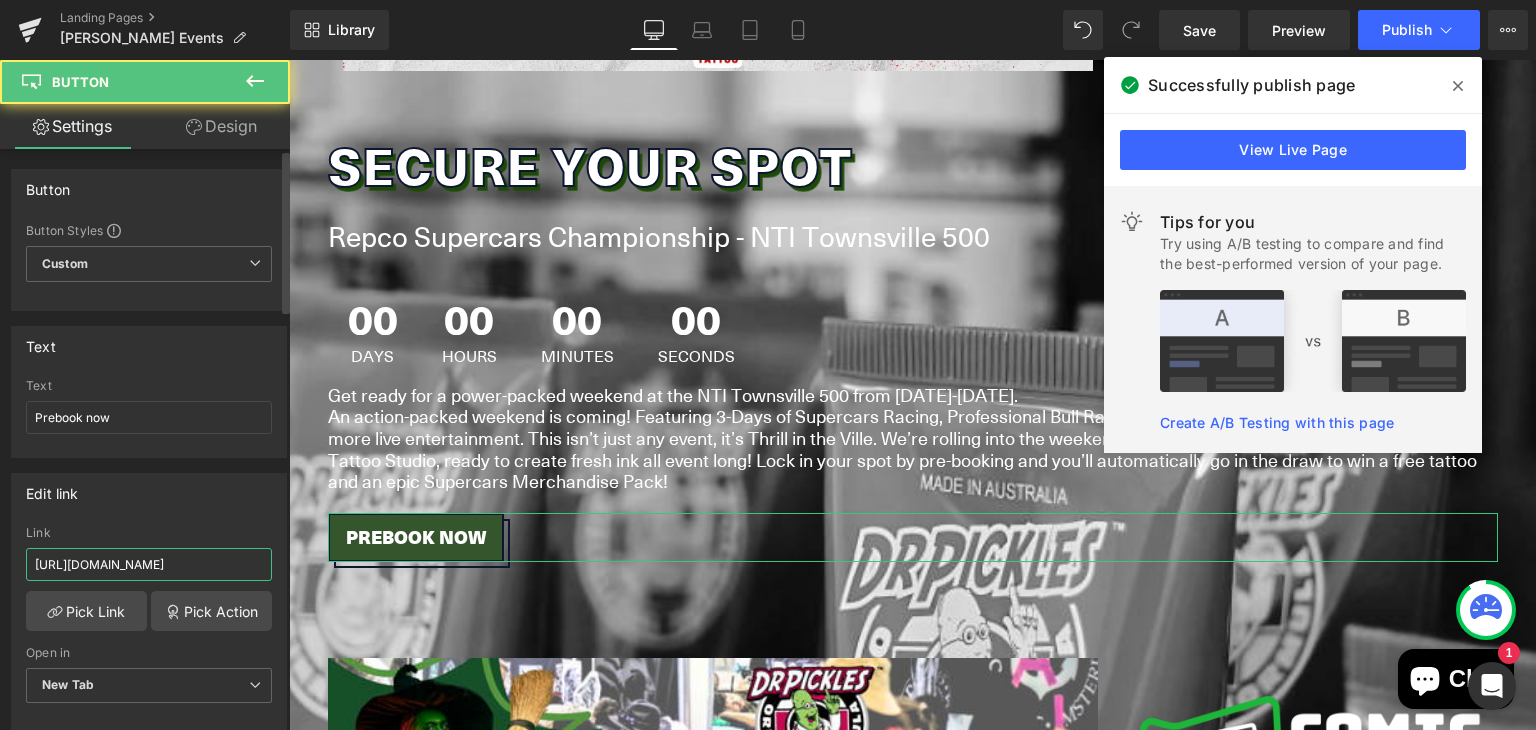 click on "[URL][DOMAIN_NAME]" at bounding box center (149, 564) 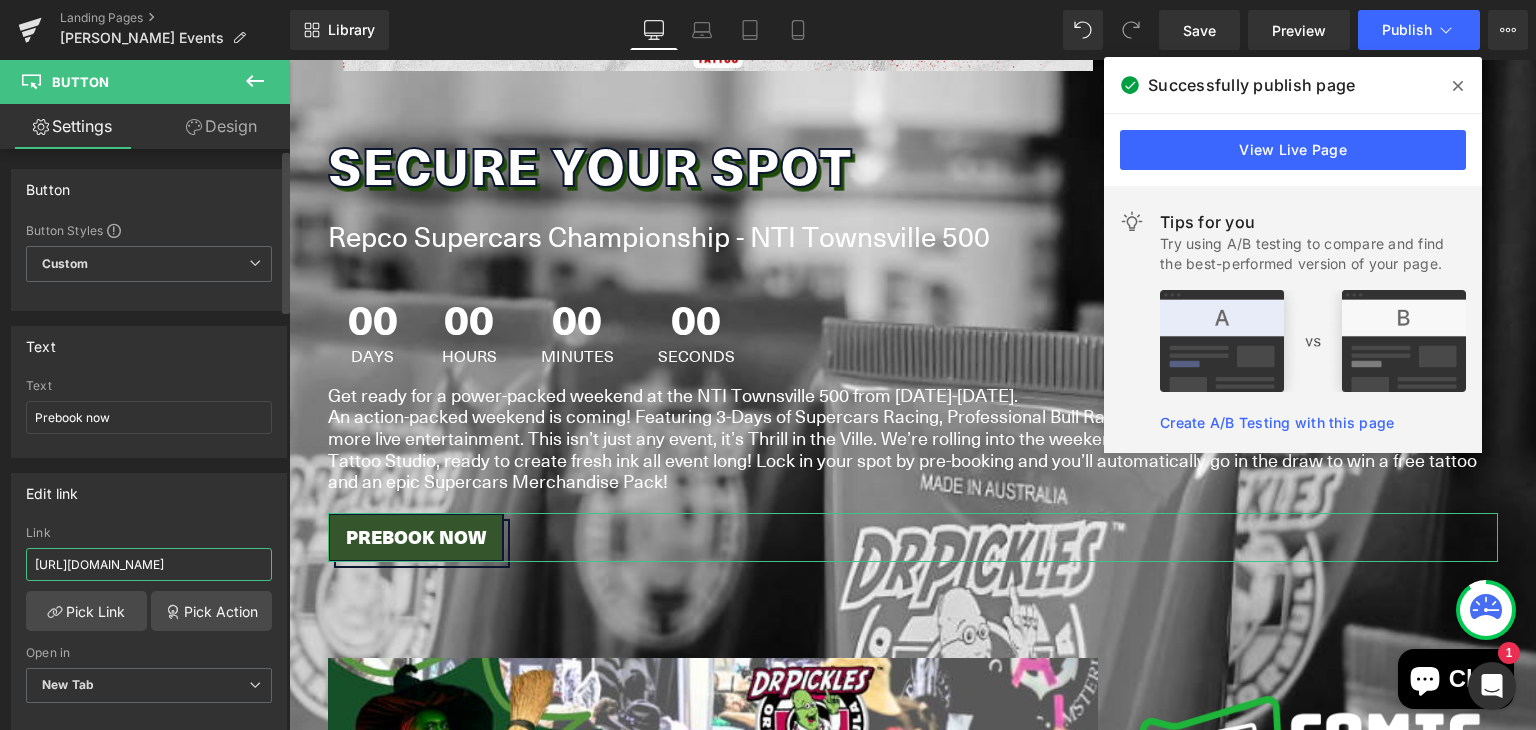 click on "[URL][DOMAIN_NAME]" at bounding box center [149, 564] 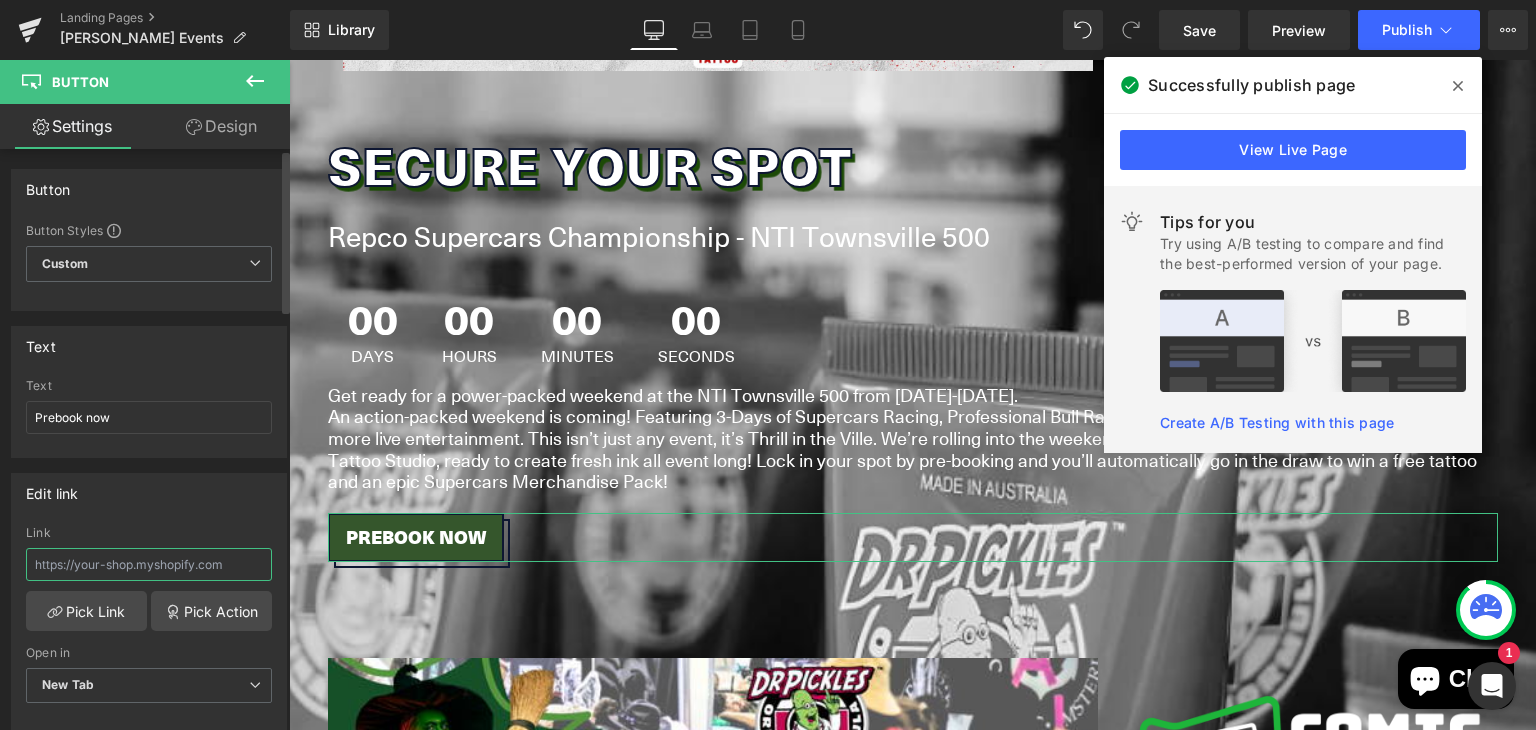 type 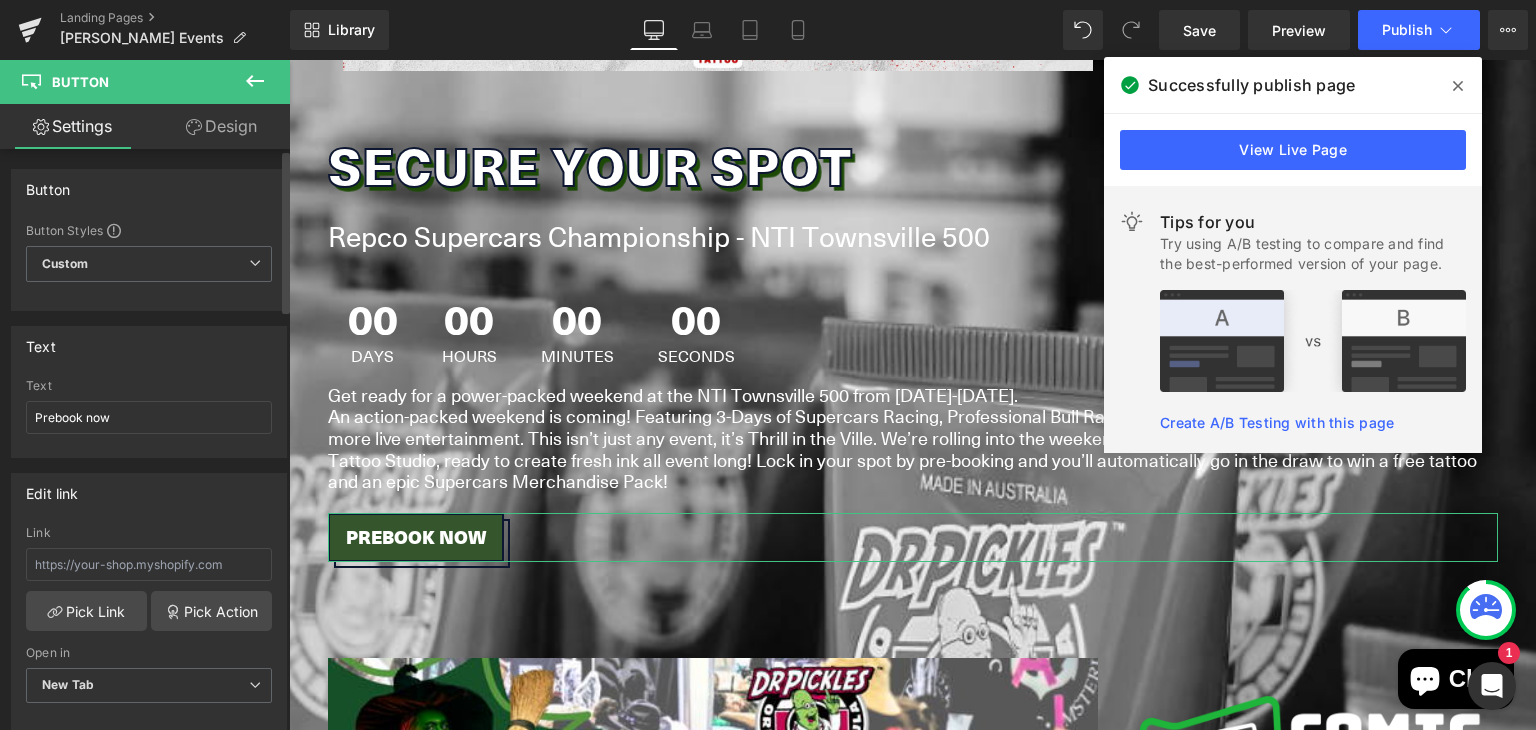 click on "Edit link Link  Pick Link  Pick Action Current Tab New Tab Open in
New Tab
Current Tab New Tab" at bounding box center [149, 602] 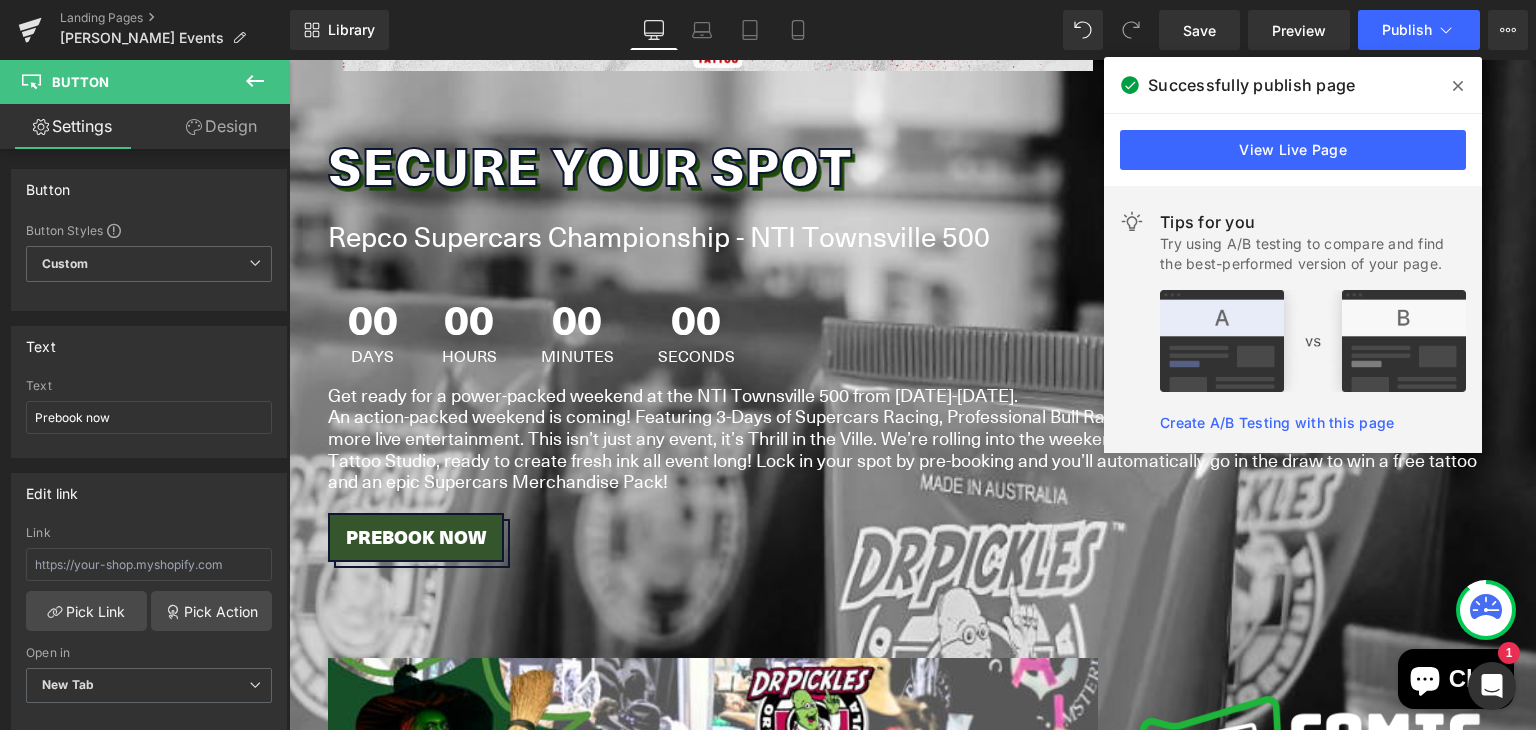 click at bounding box center (1458, 86) 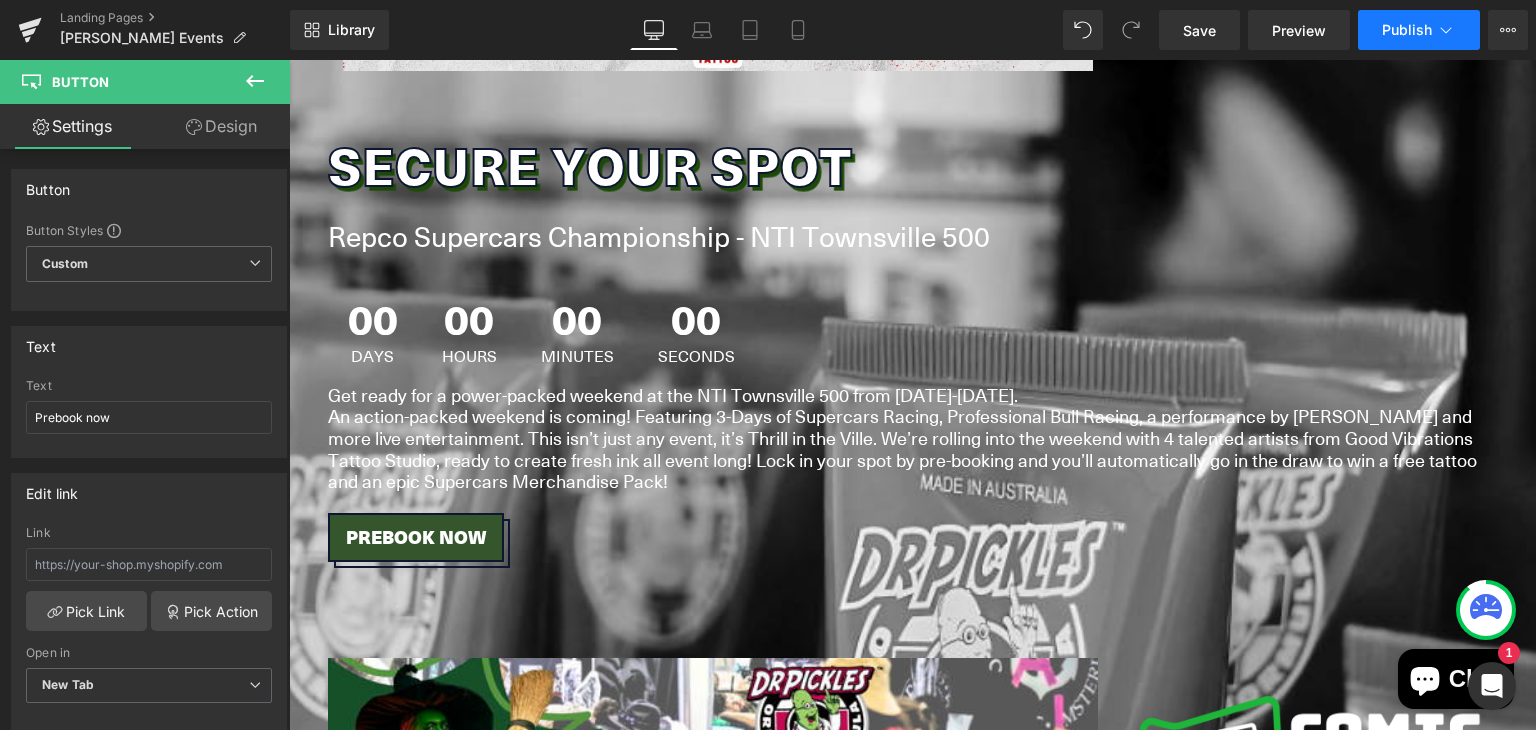 click on "Publish" at bounding box center (1407, 30) 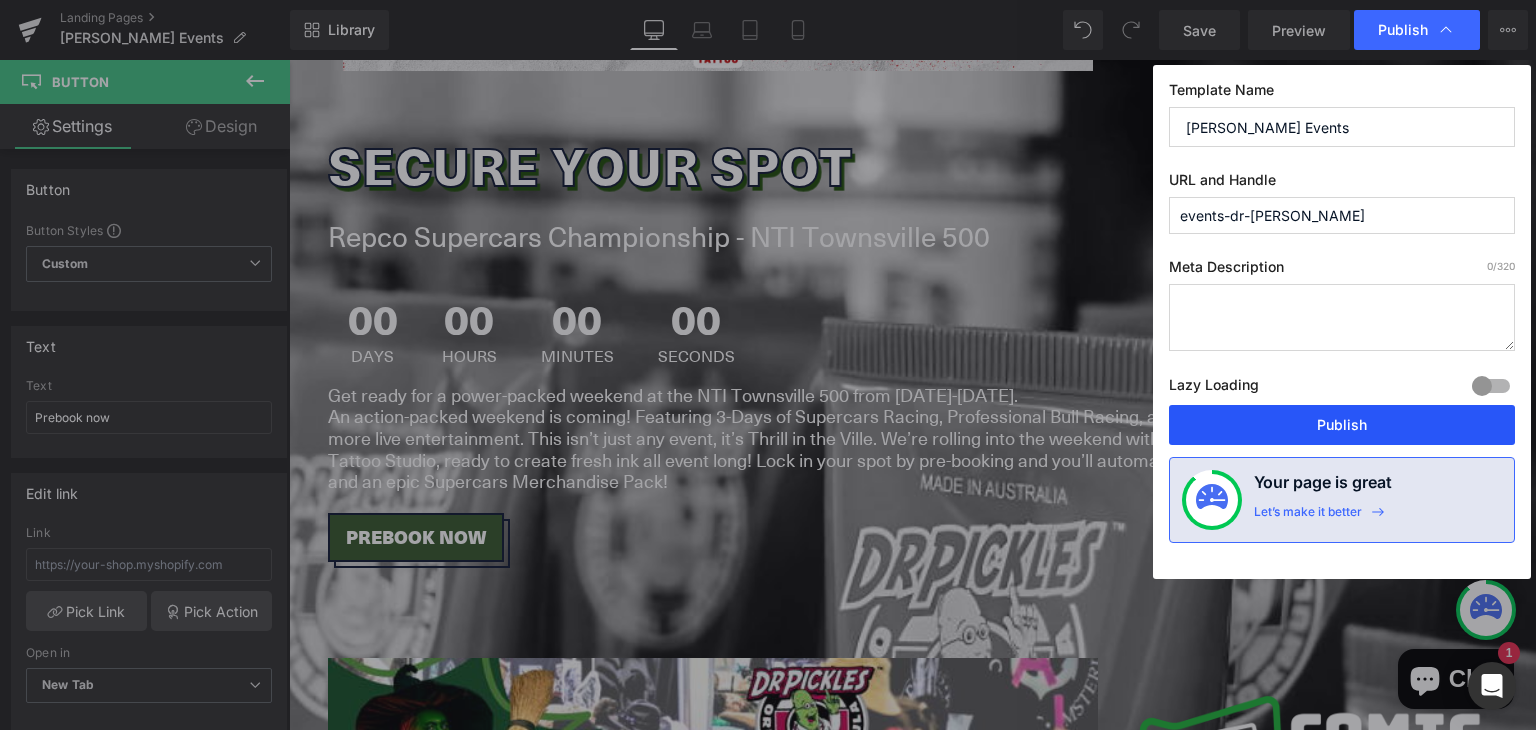 click on "Publish" at bounding box center (1342, 425) 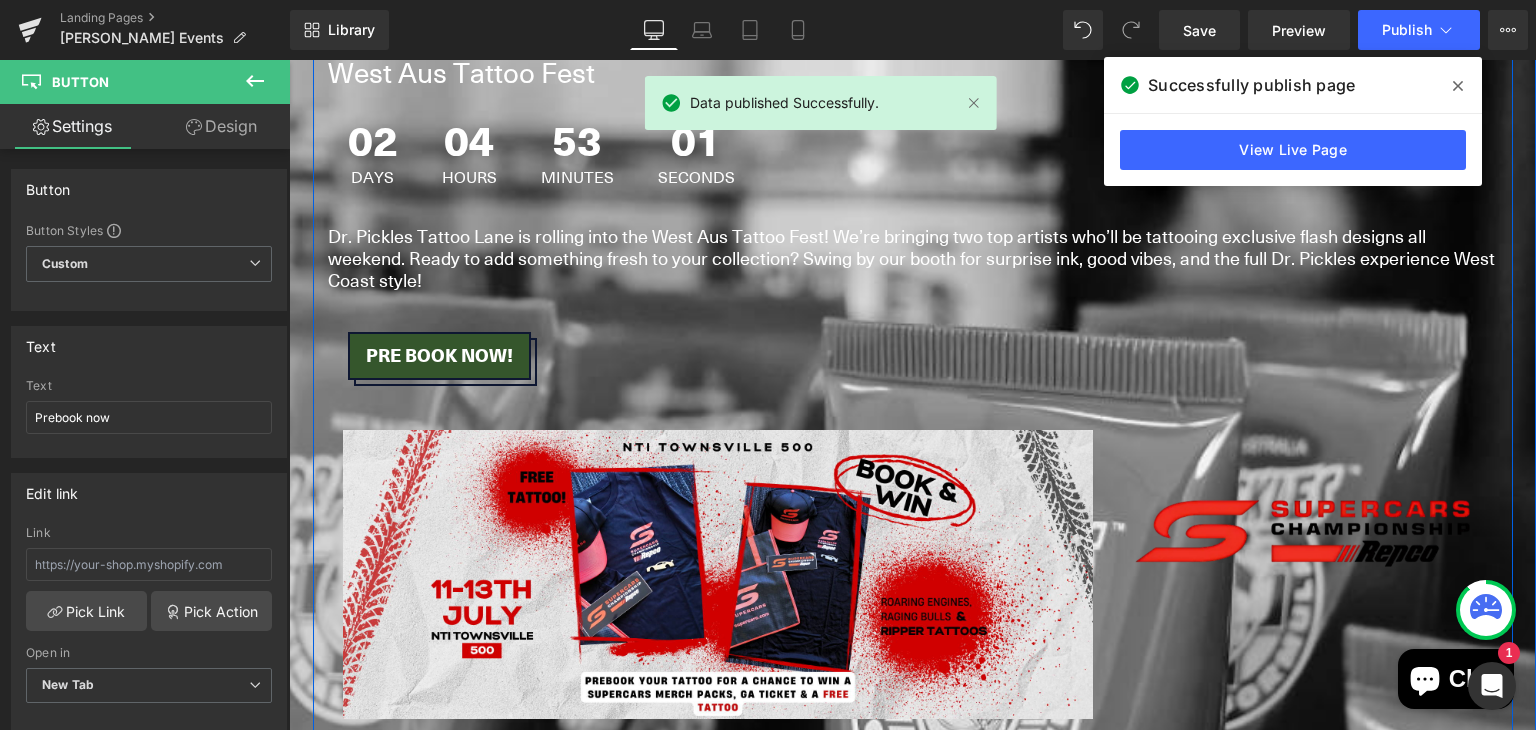 scroll, scrollTop: 788, scrollLeft: 0, axis: vertical 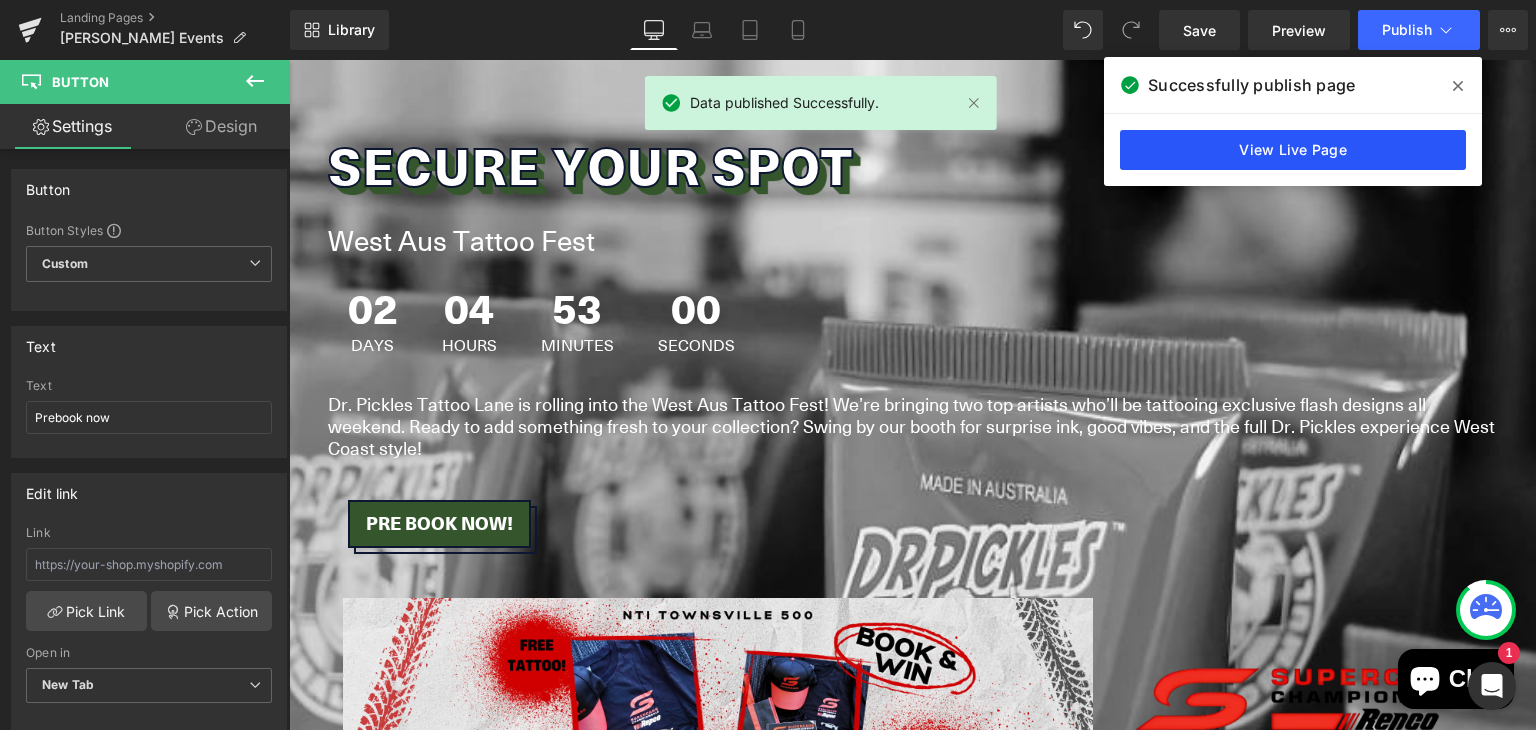 click on "View Live Page" at bounding box center [1293, 150] 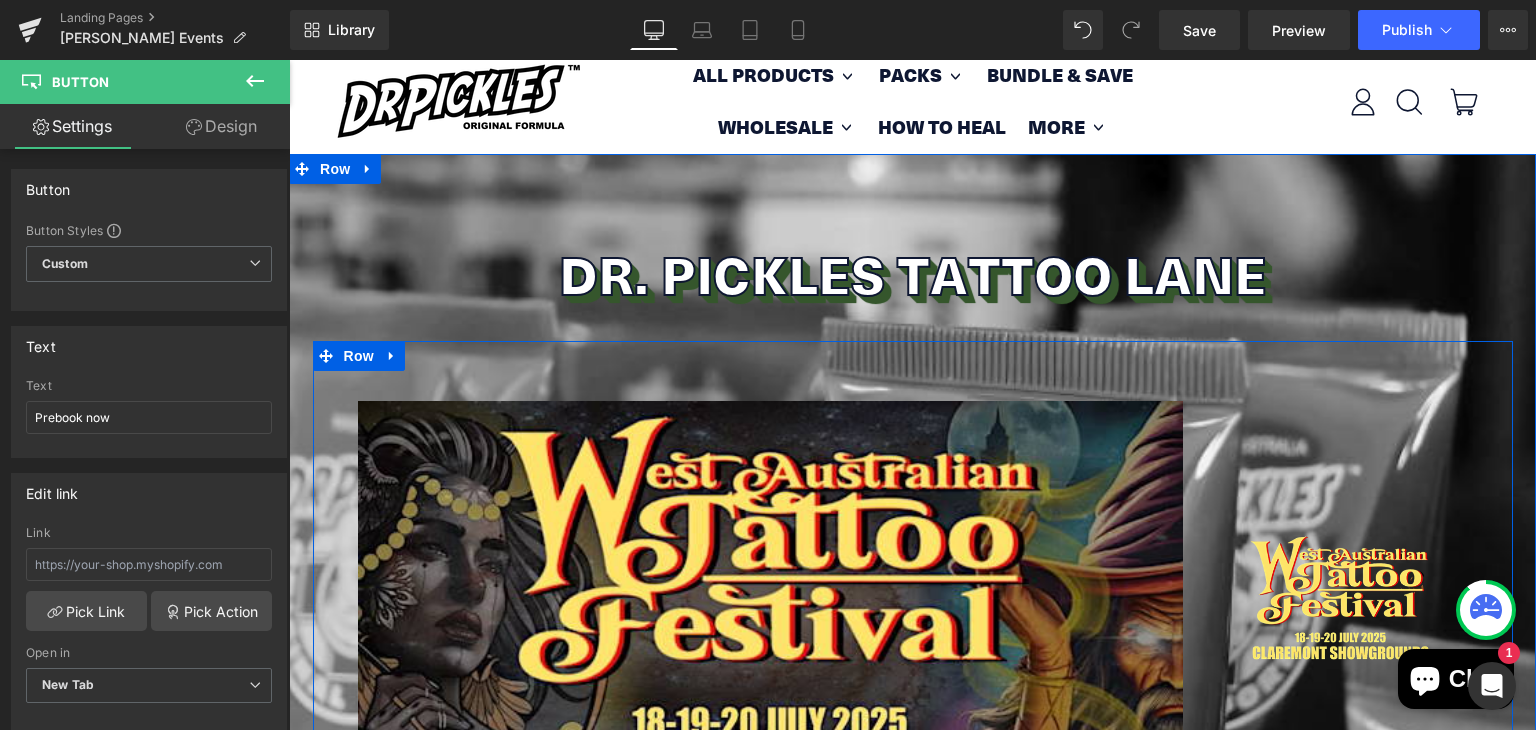 scroll, scrollTop: 0, scrollLeft: 0, axis: both 